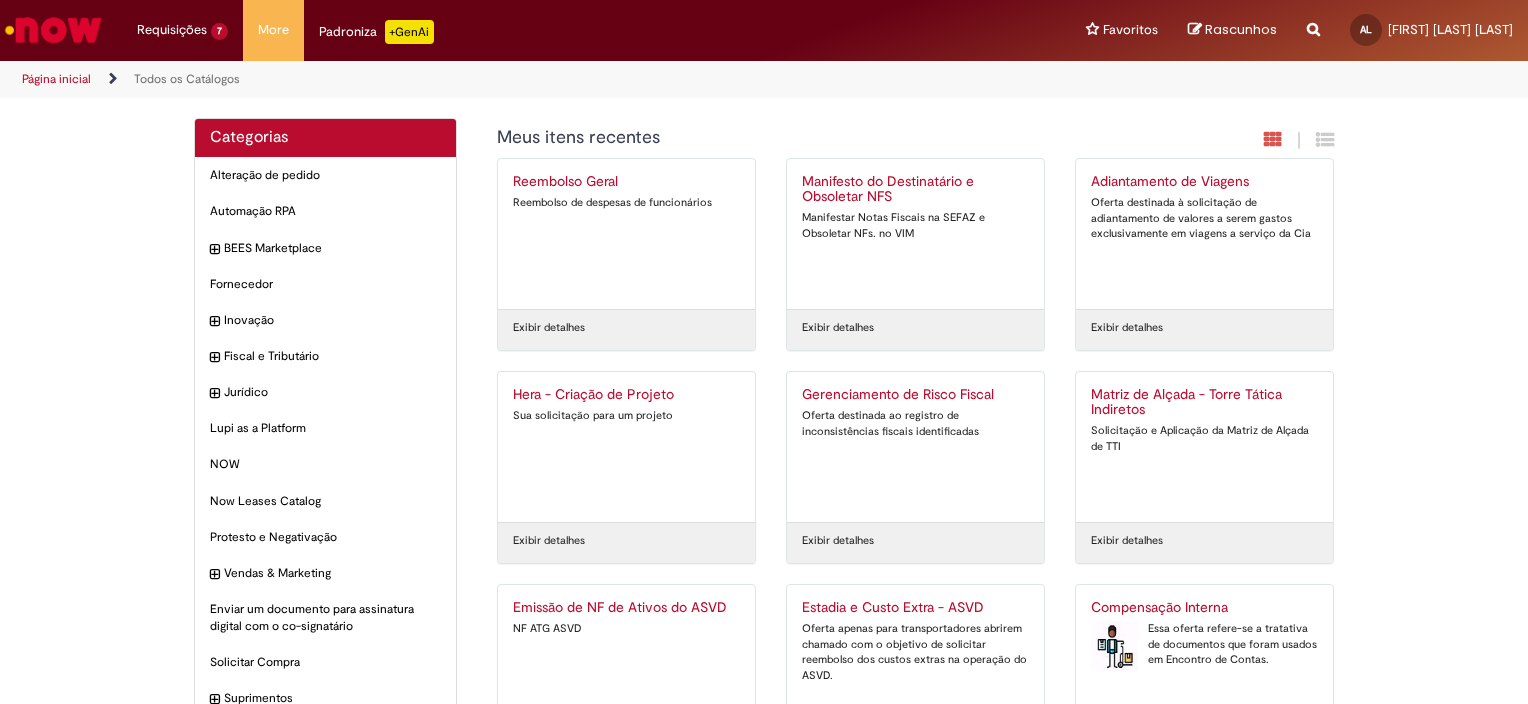 scroll, scrollTop: 0, scrollLeft: 0, axis: both 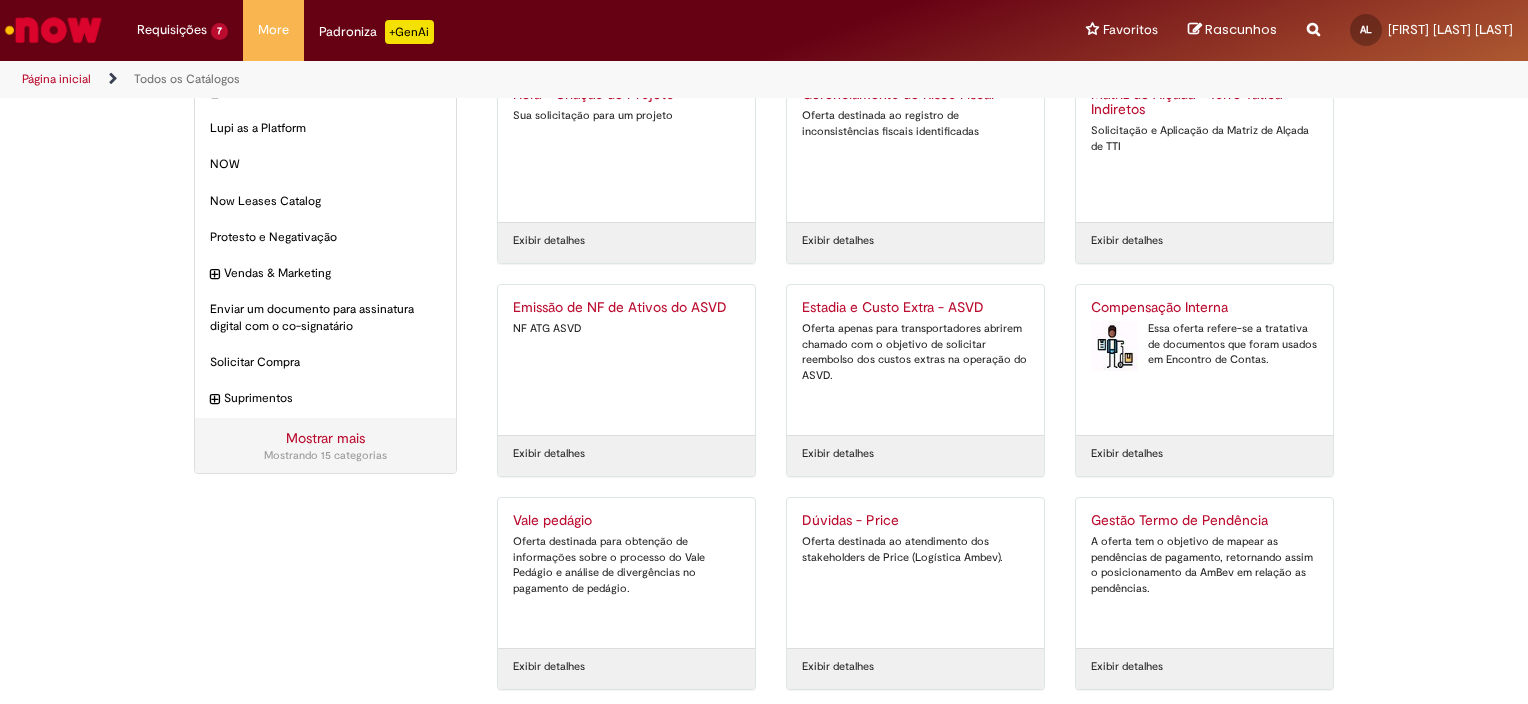 click on "NF ATG ASVD" at bounding box center (626, 329) 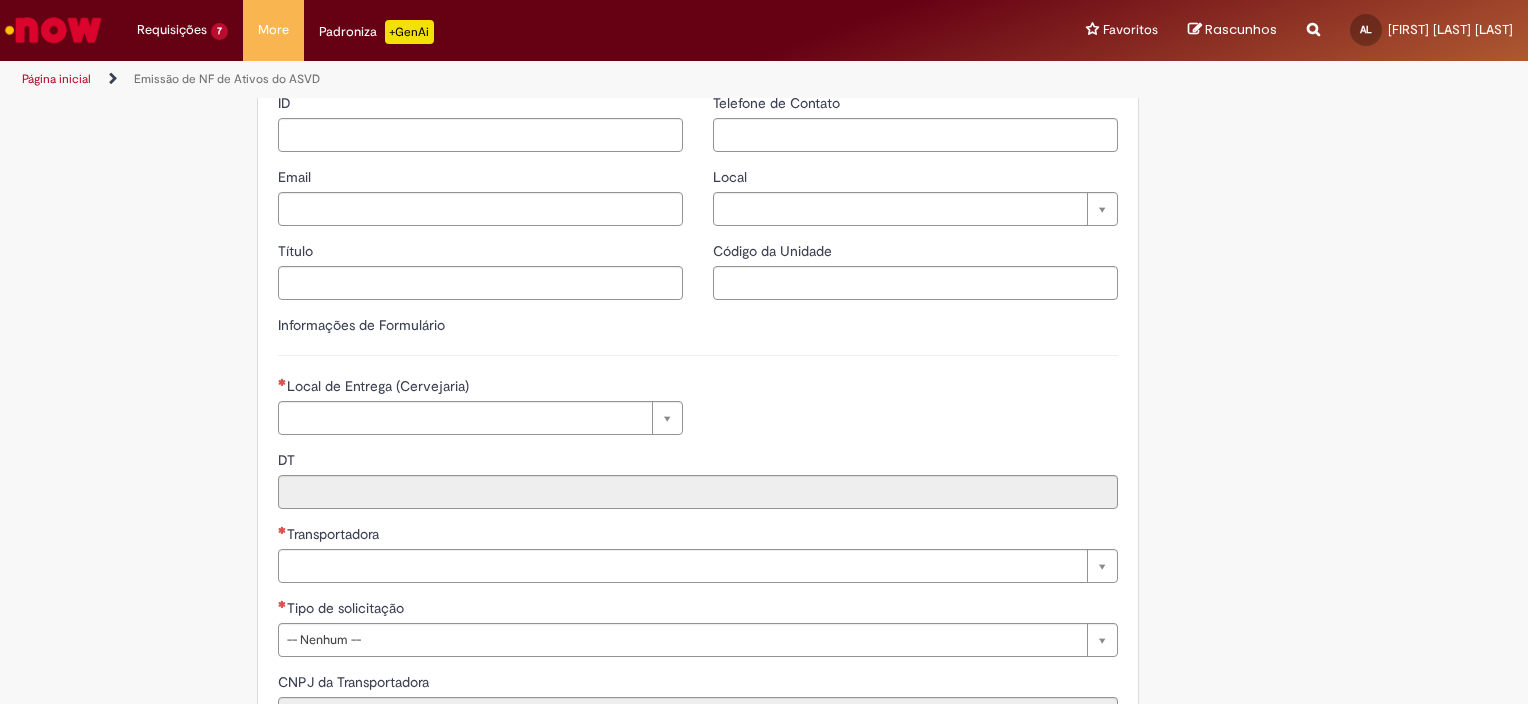 type on "**********" 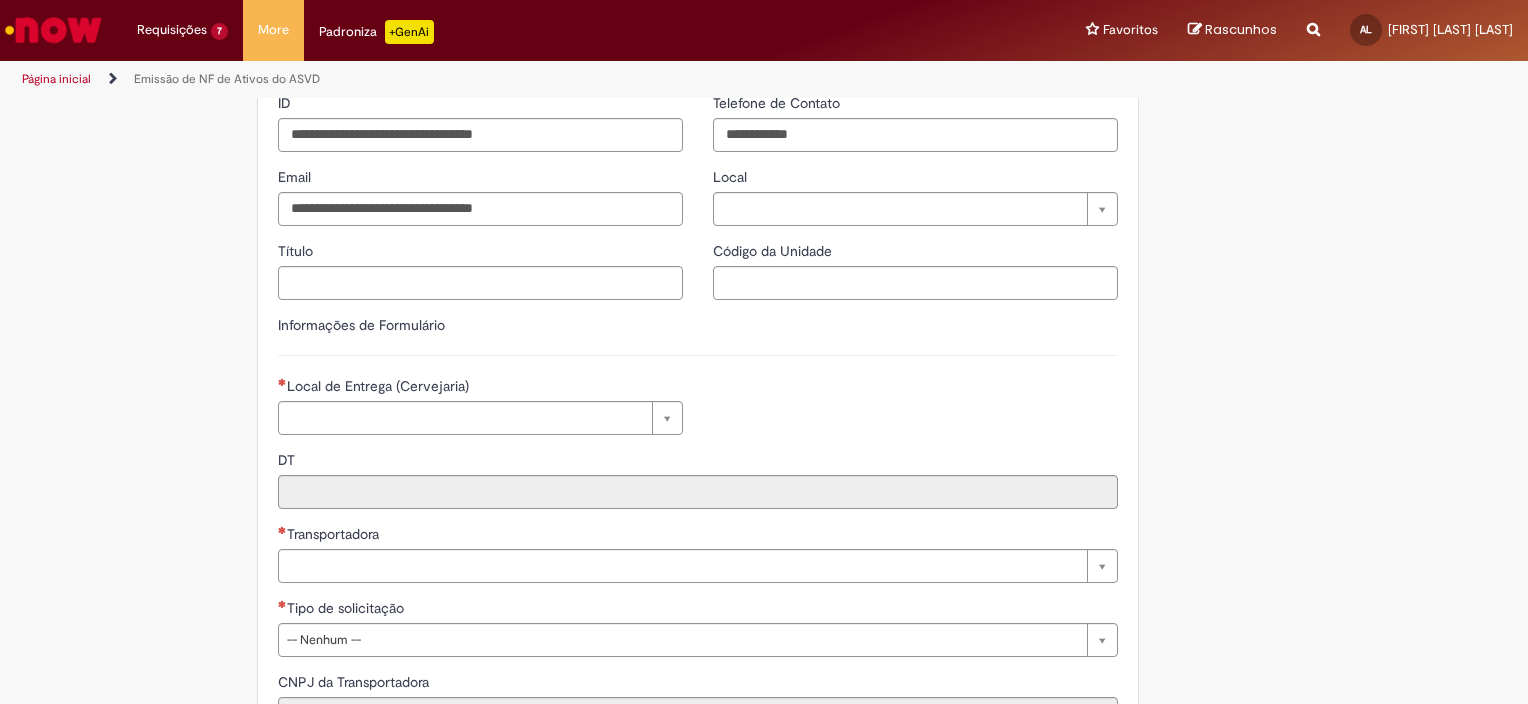 scroll, scrollTop: 0, scrollLeft: 0, axis: both 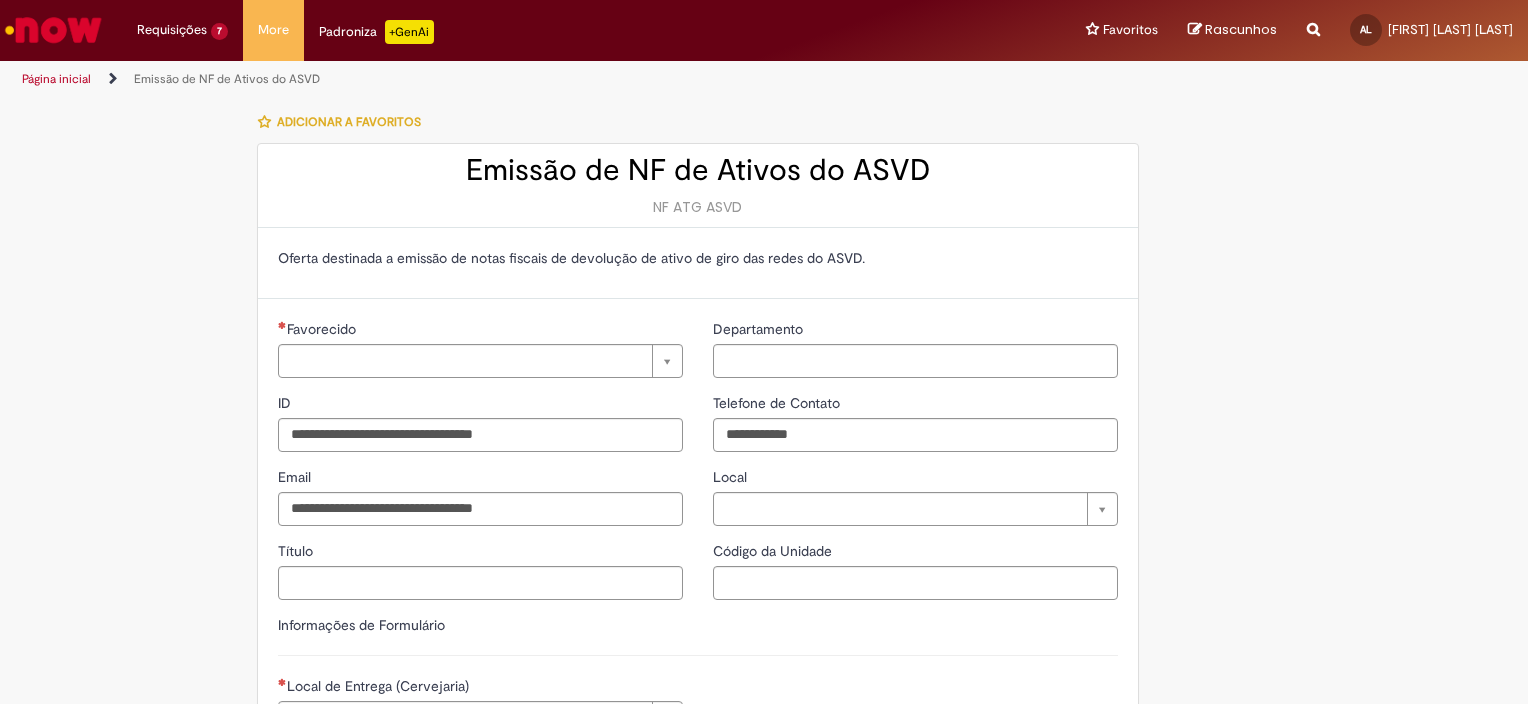 type on "**********" 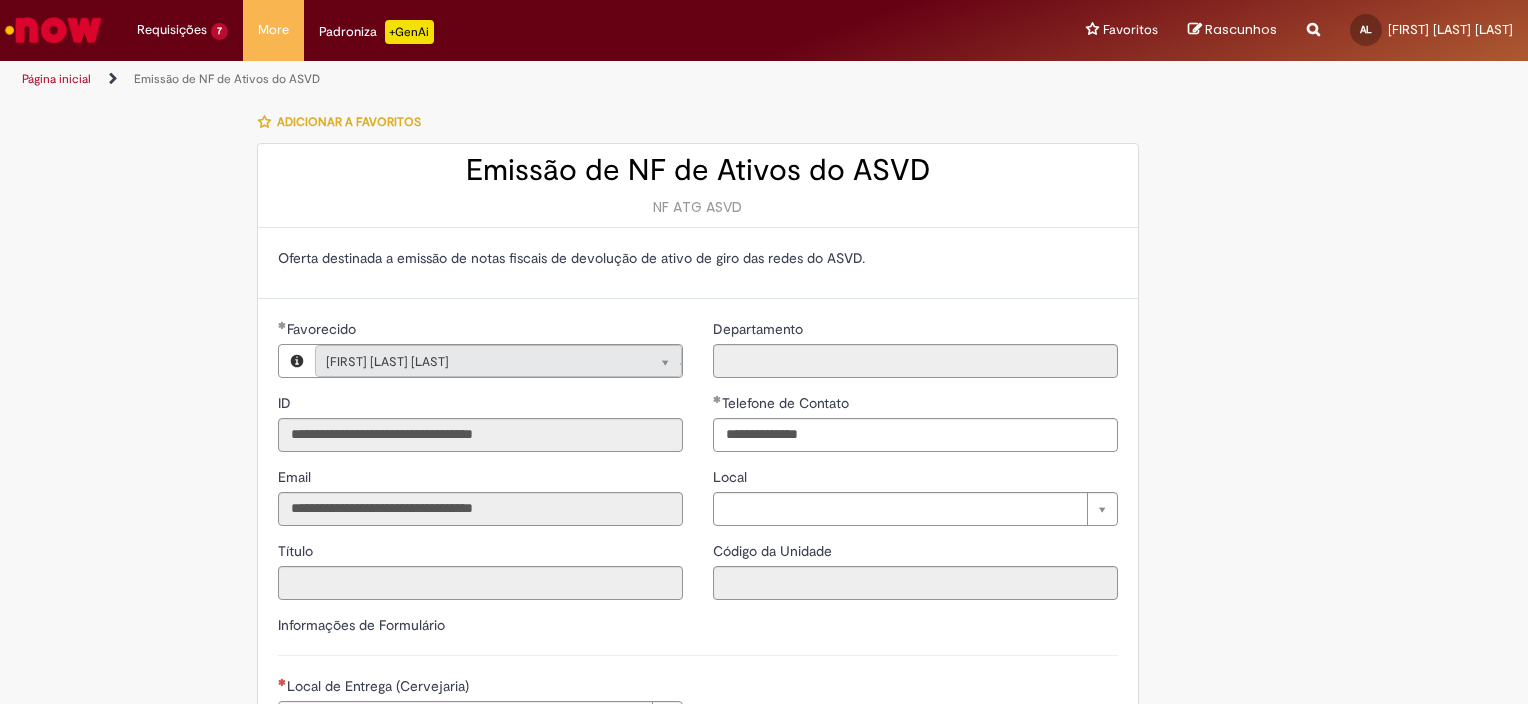 type on "**********" 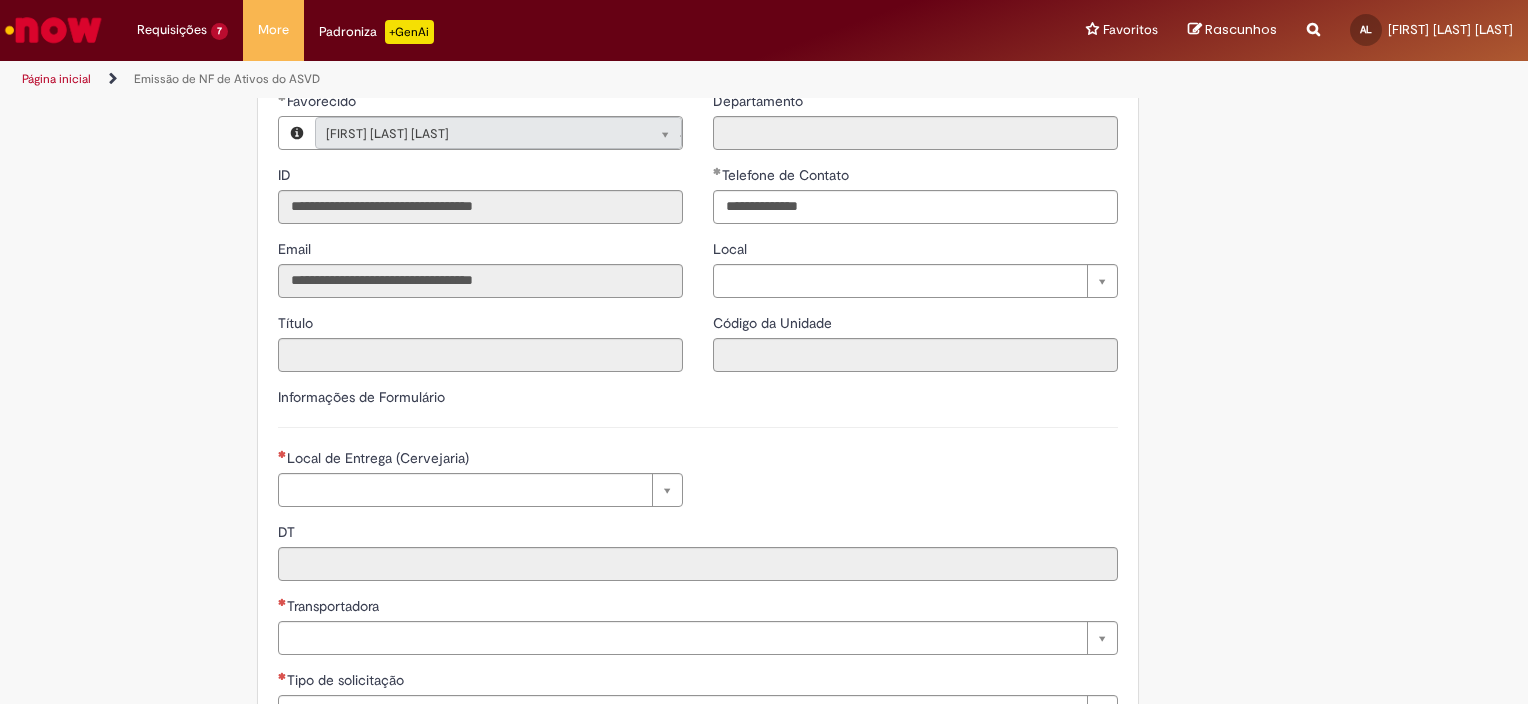 scroll, scrollTop: 300, scrollLeft: 0, axis: vertical 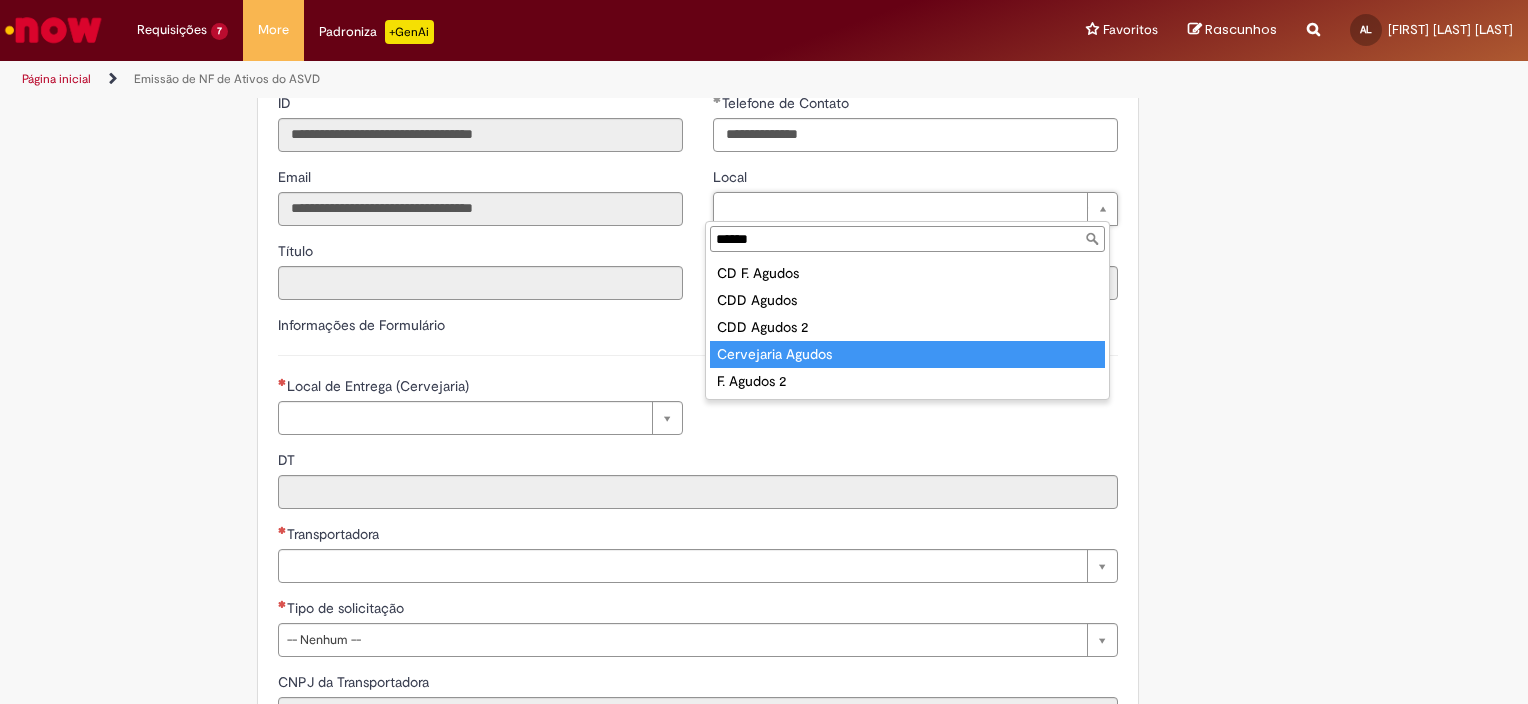 type on "******" 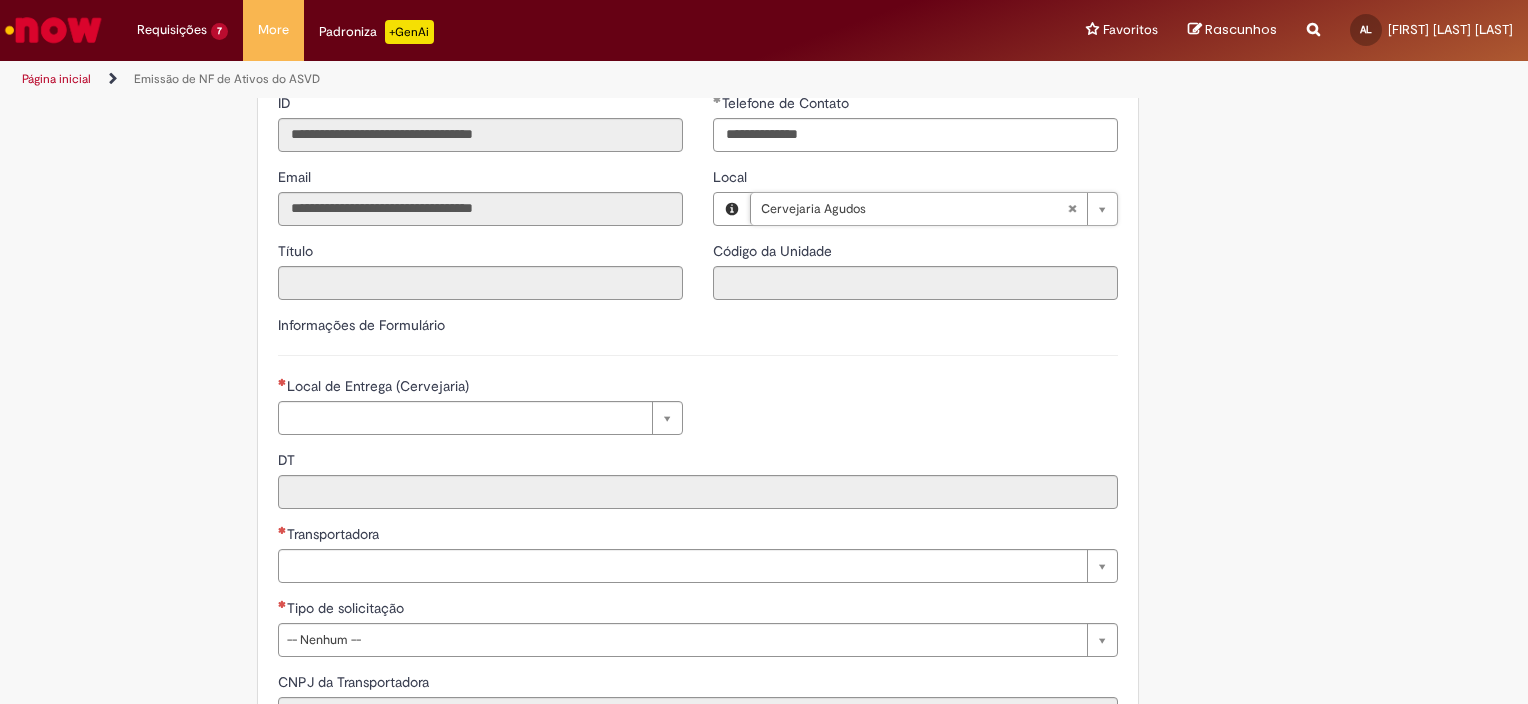 type on "****" 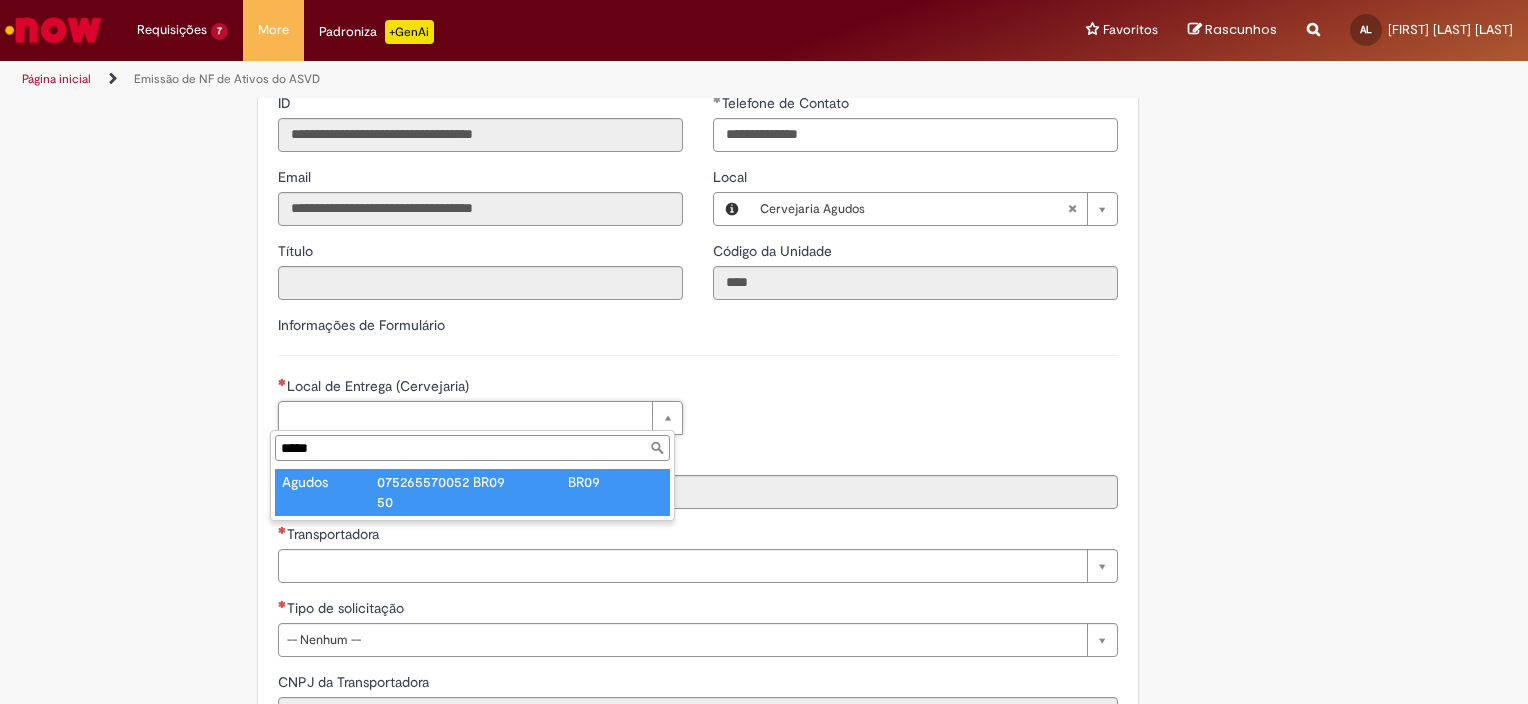 type on "*****" 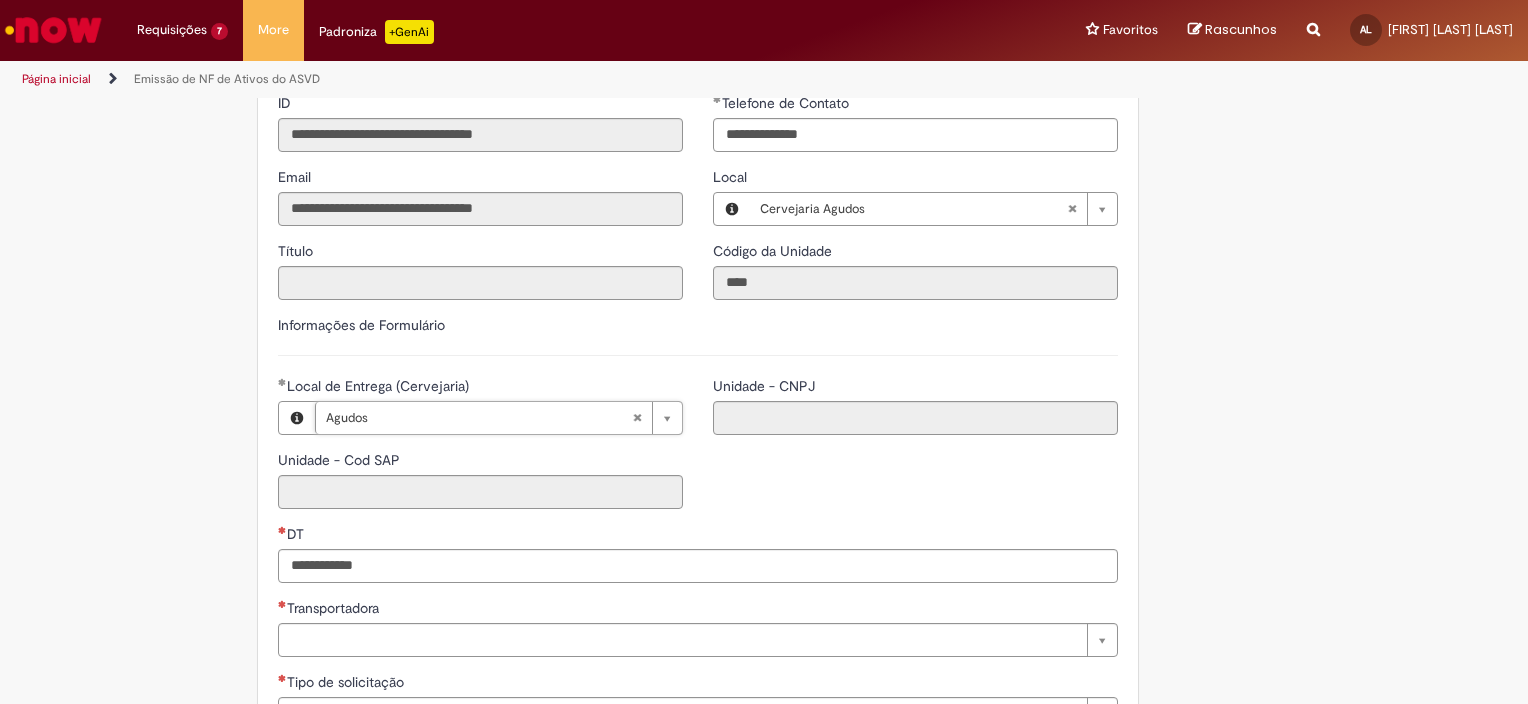 type on "****" 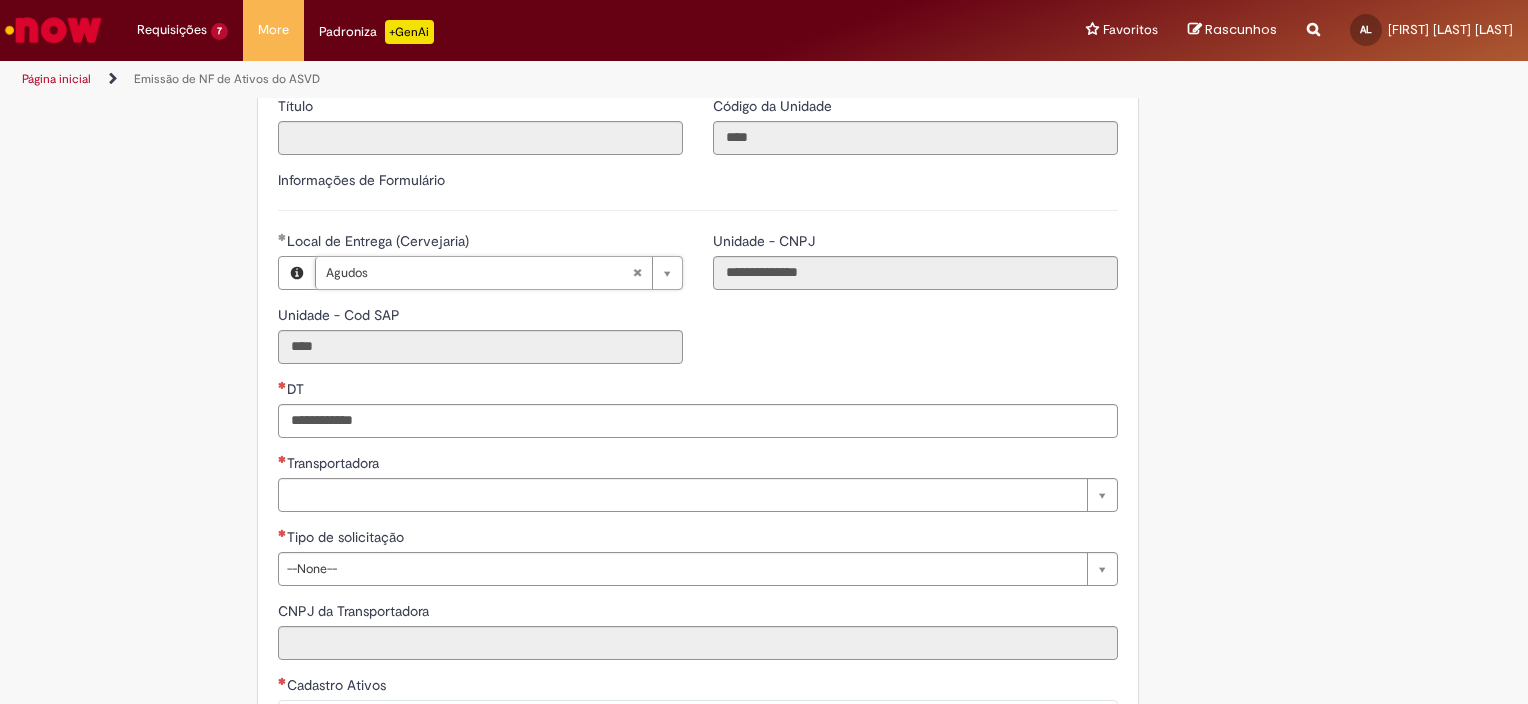 scroll, scrollTop: 500, scrollLeft: 0, axis: vertical 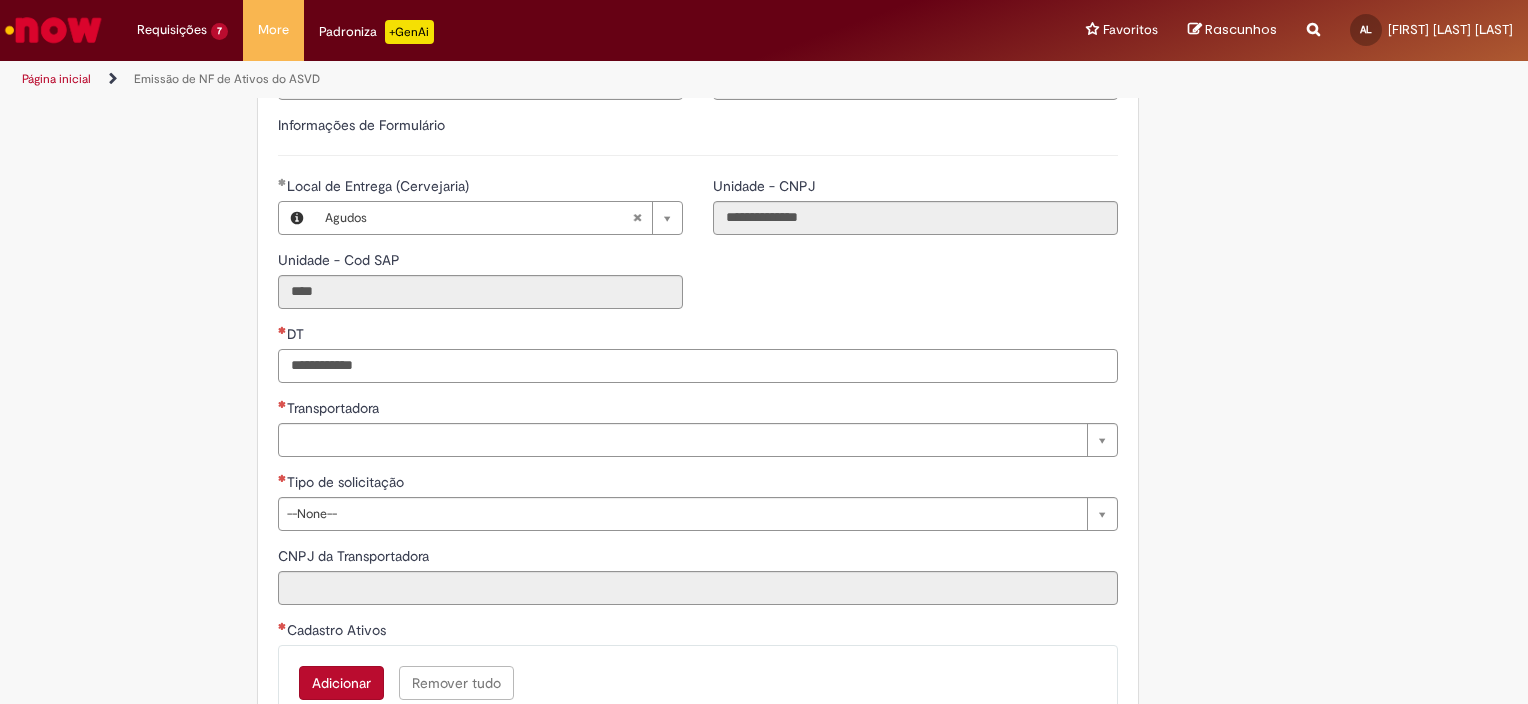 click on "DT" at bounding box center [698, 366] 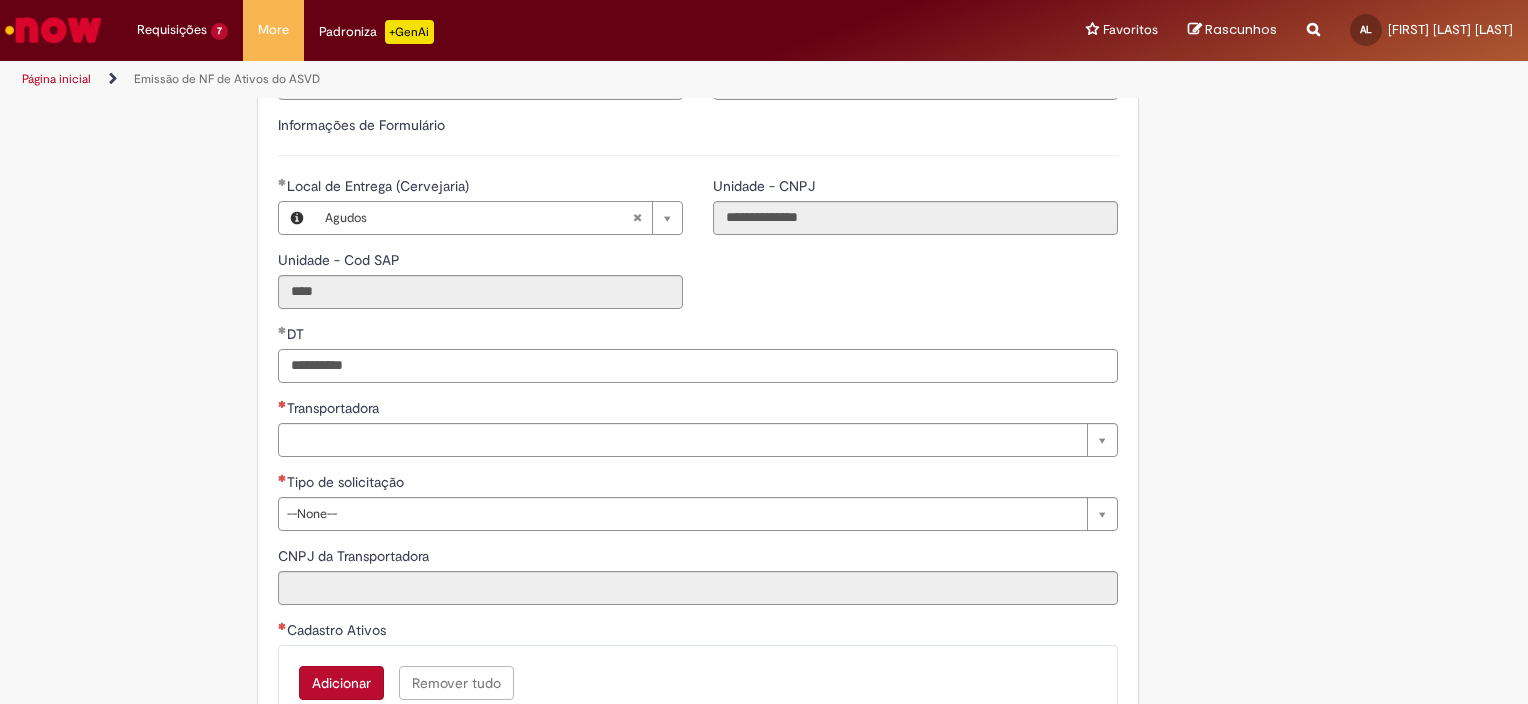 type on "**********" 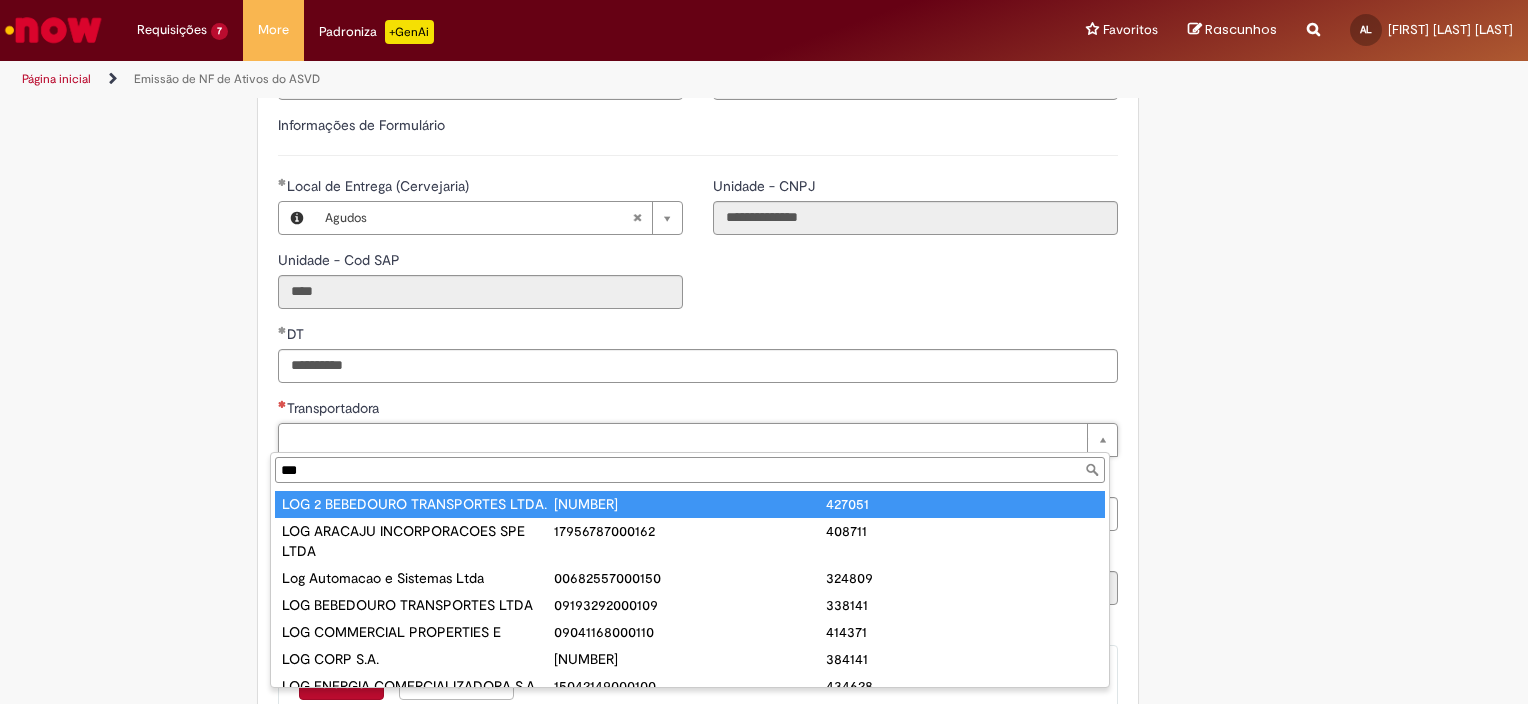 type on "***" 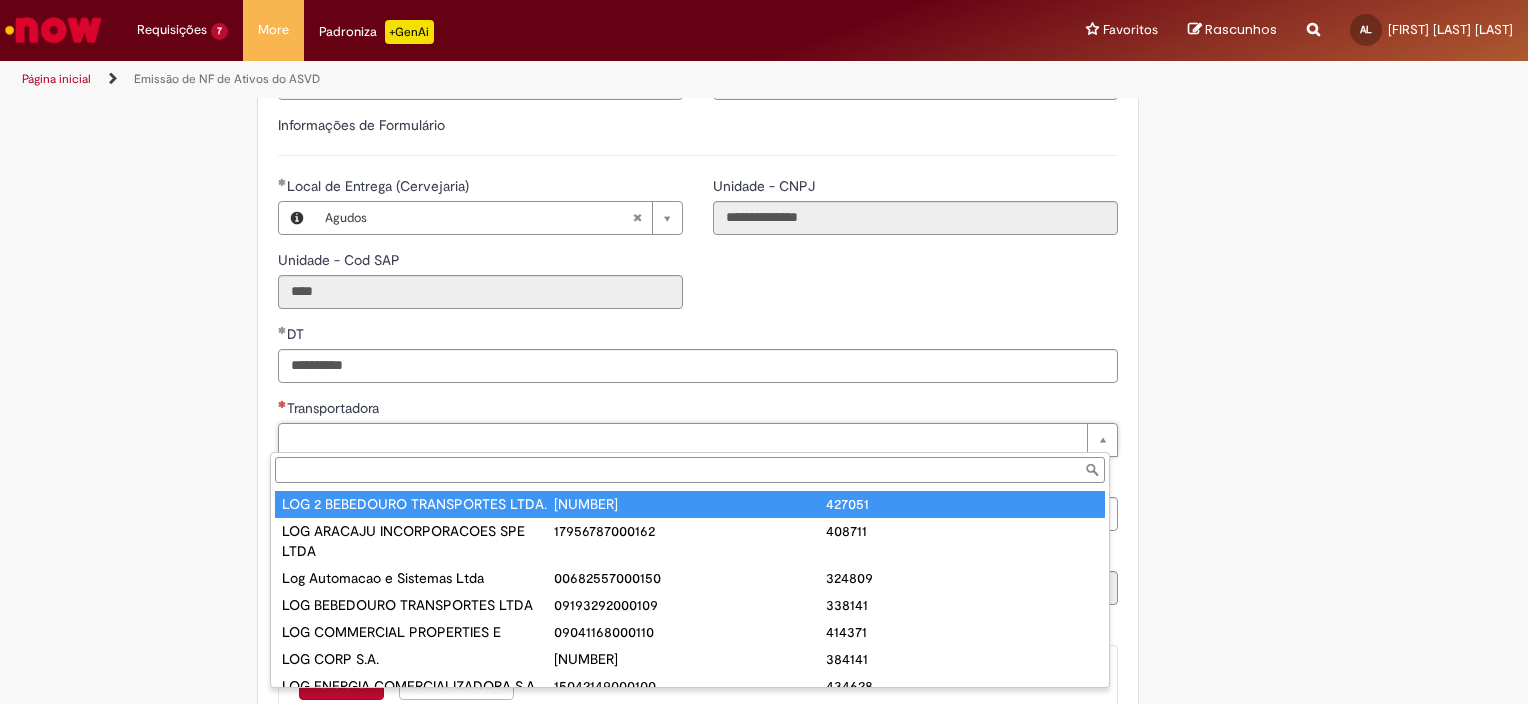 type on "**********" 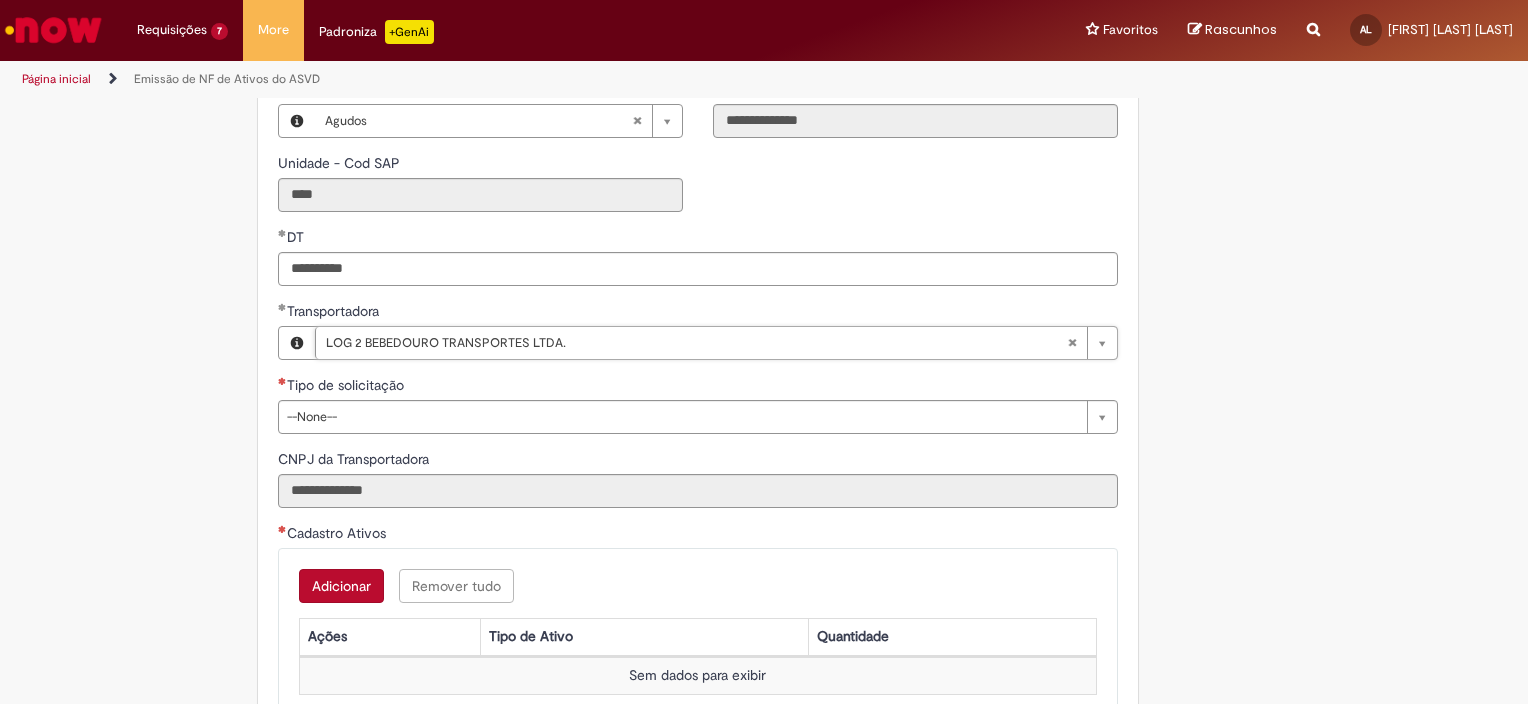 scroll, scrollTop: 600, scrollLeft: 0, axis: vertical 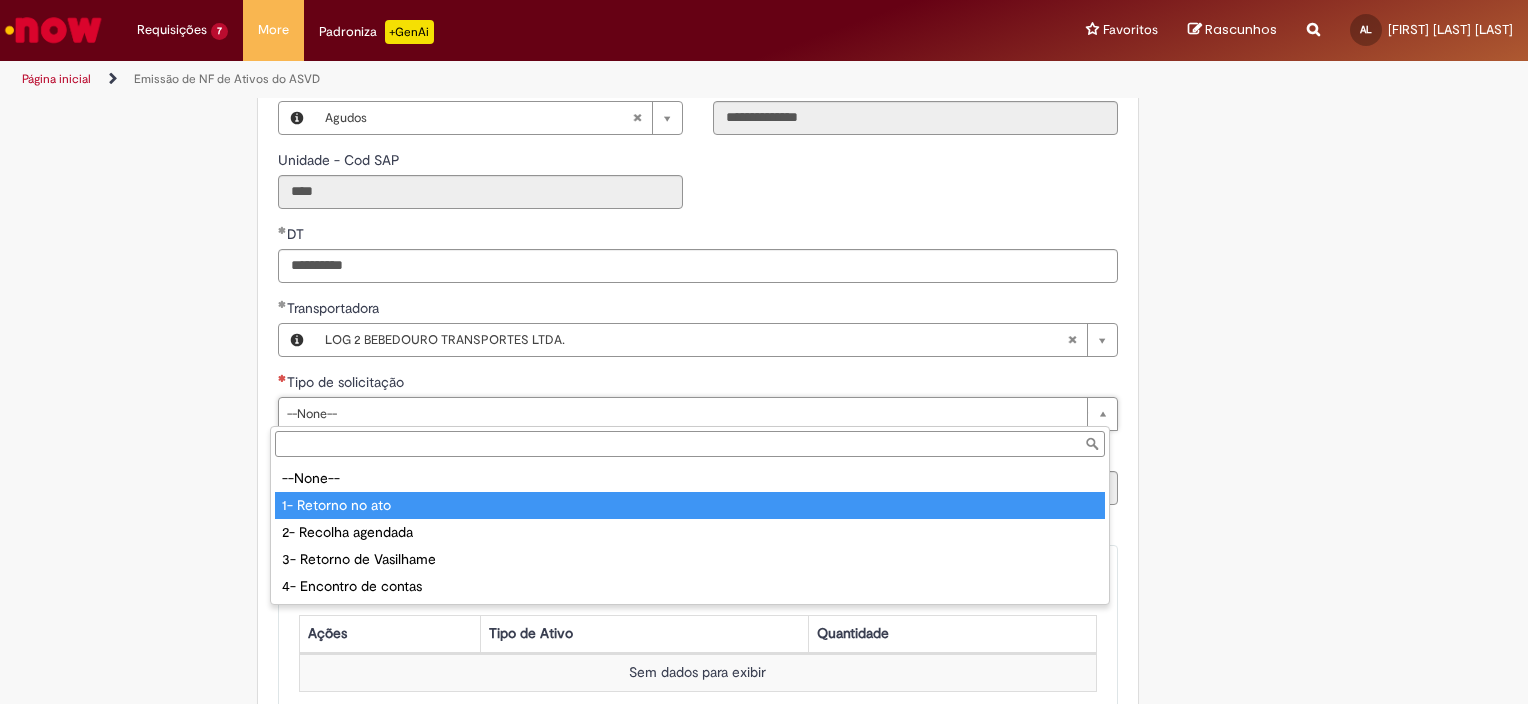 type on "**********" 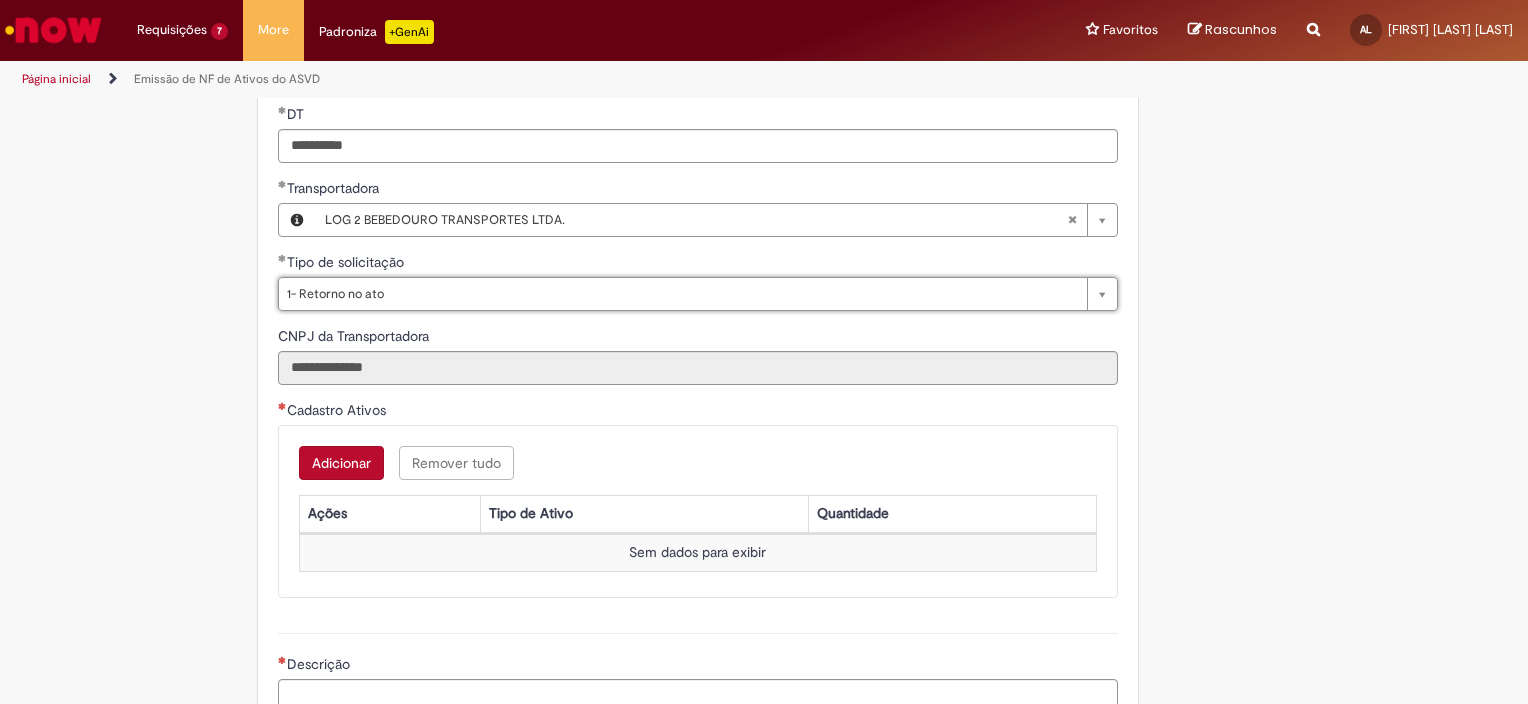 scroll, scrollTop: 800, scrollLeft: 0, axis: vertical 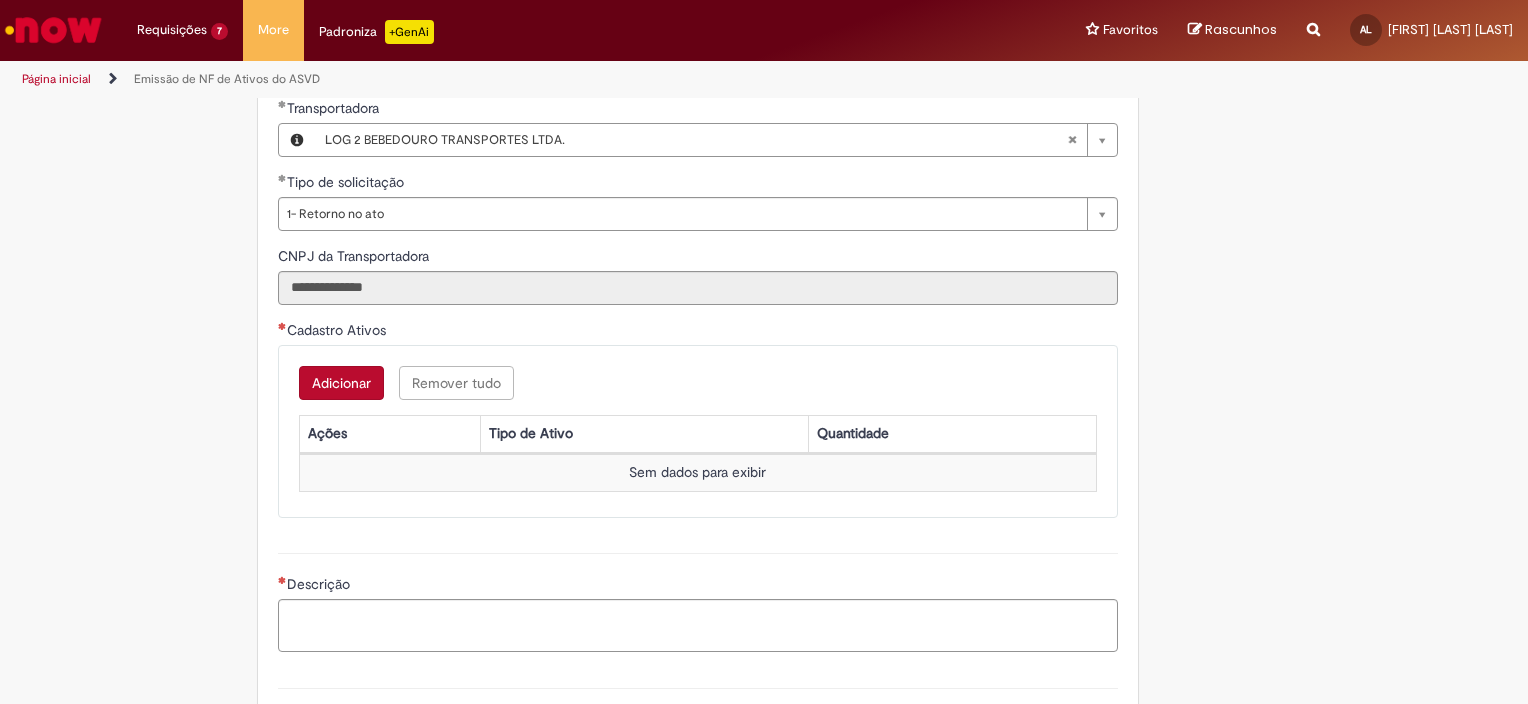 click on "Adicionar" at bounding box center (341, 383) 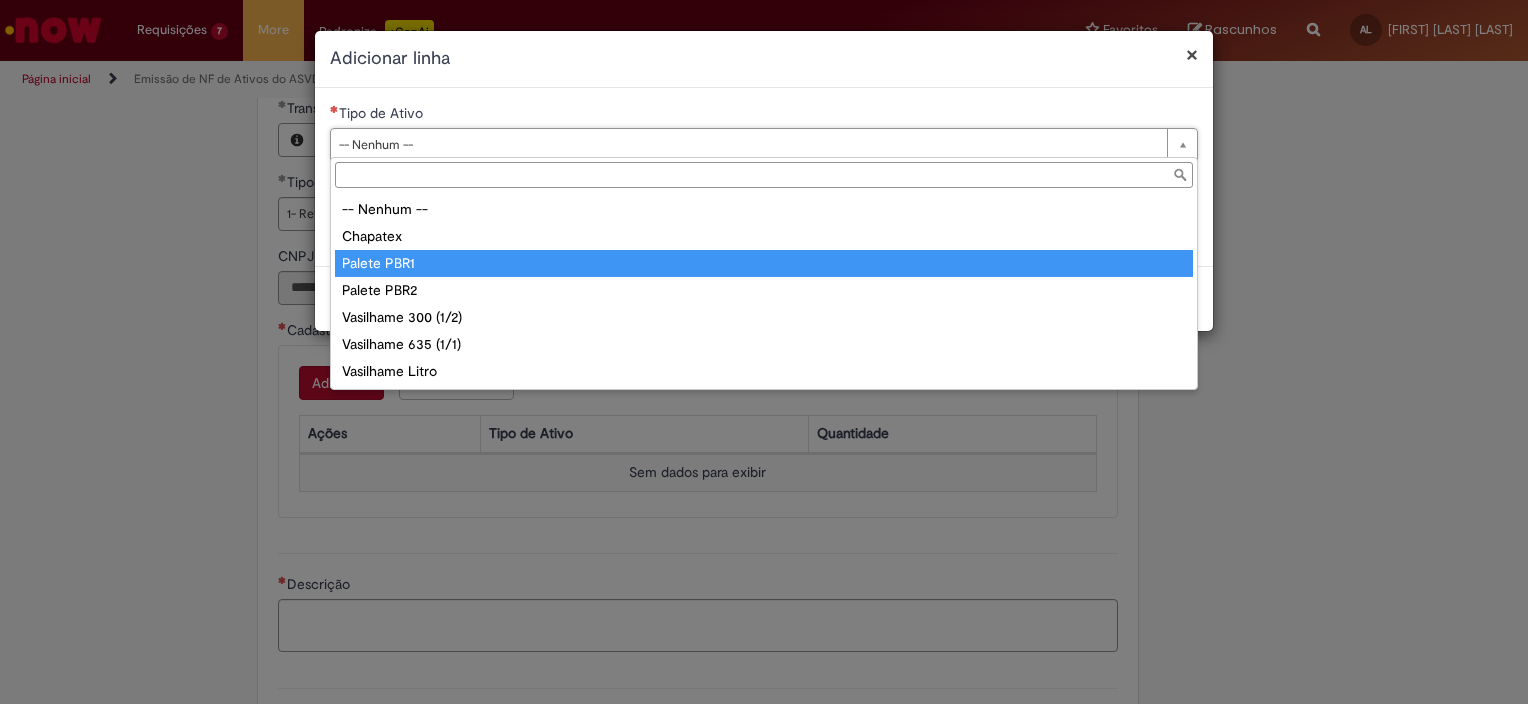 type on "**********" 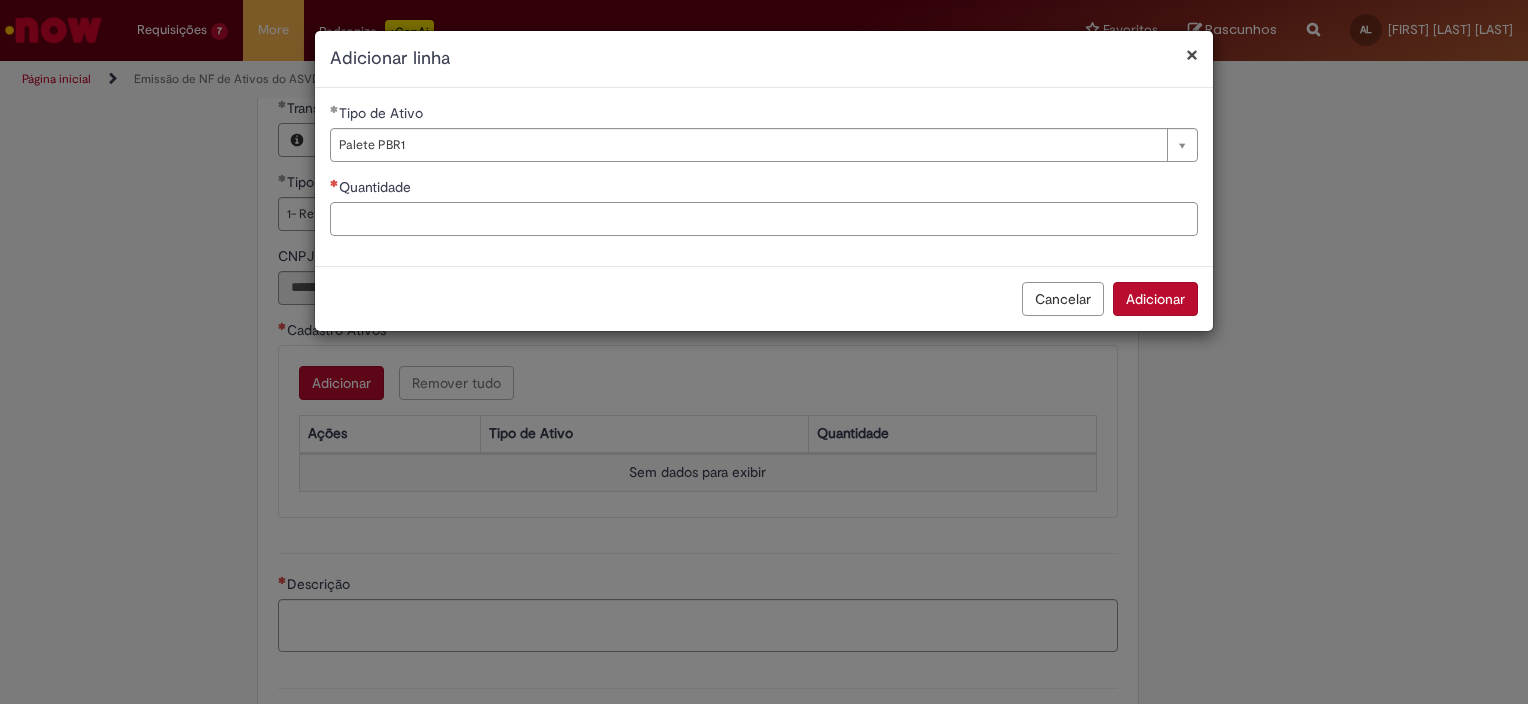 click on "Quantidade" at bounding box center [764, 219] 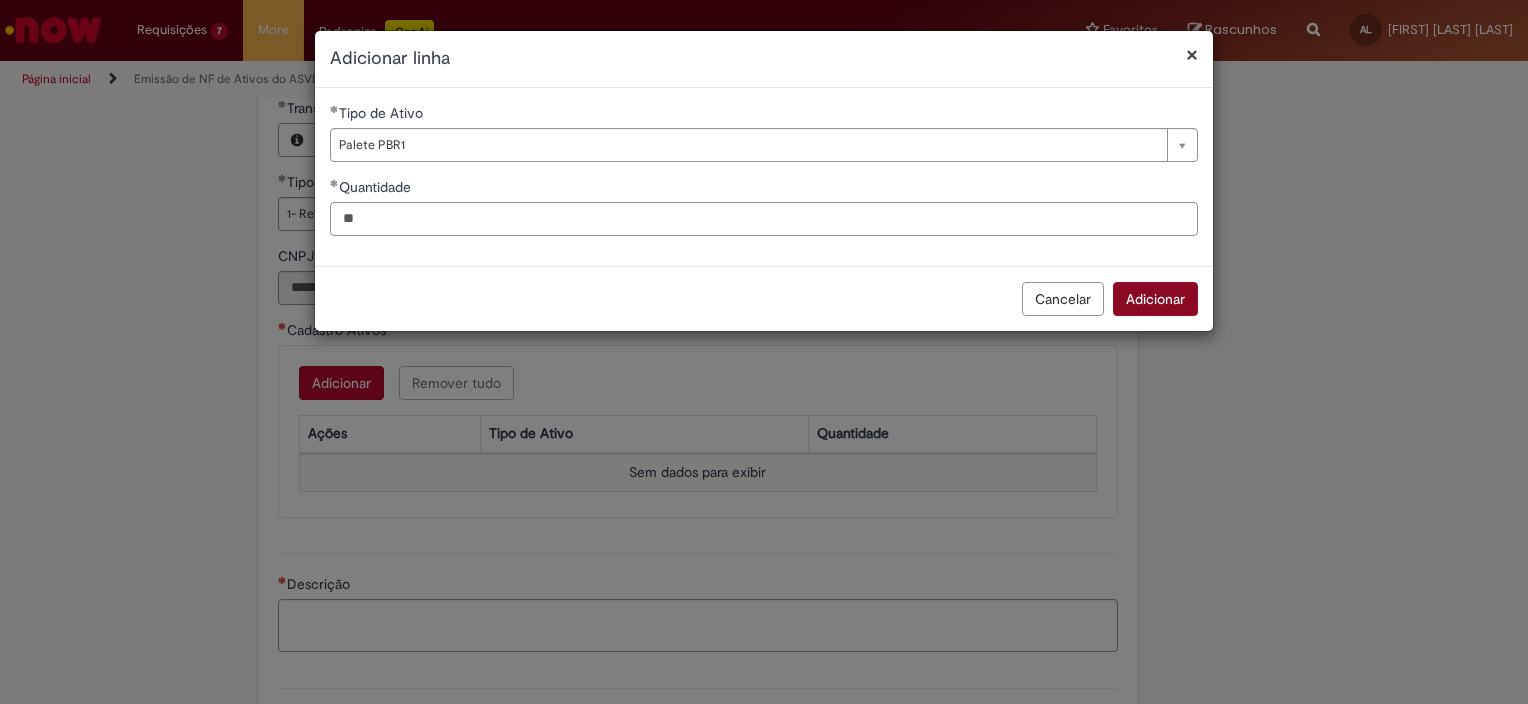 type on "**" 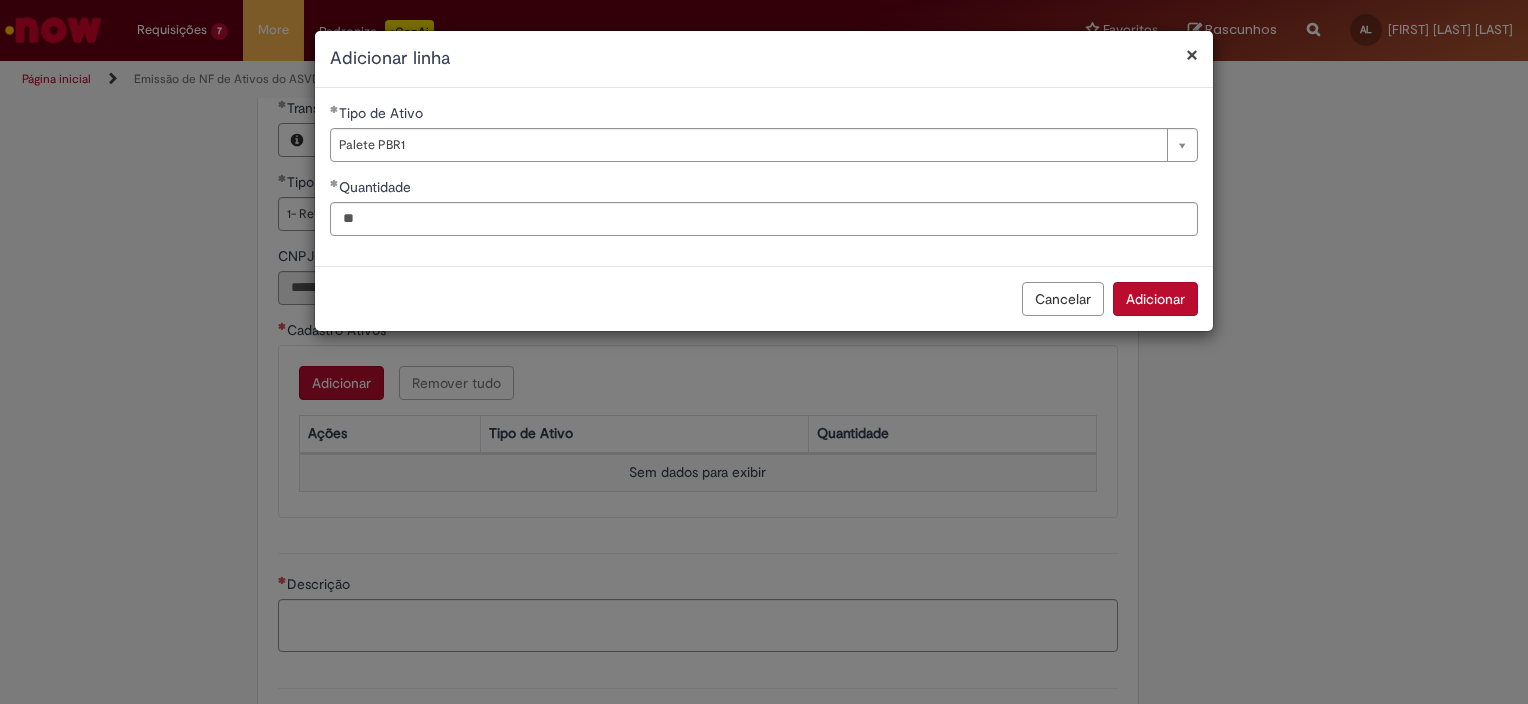 click on "Adicionar" at bounding box center [1155, 299] 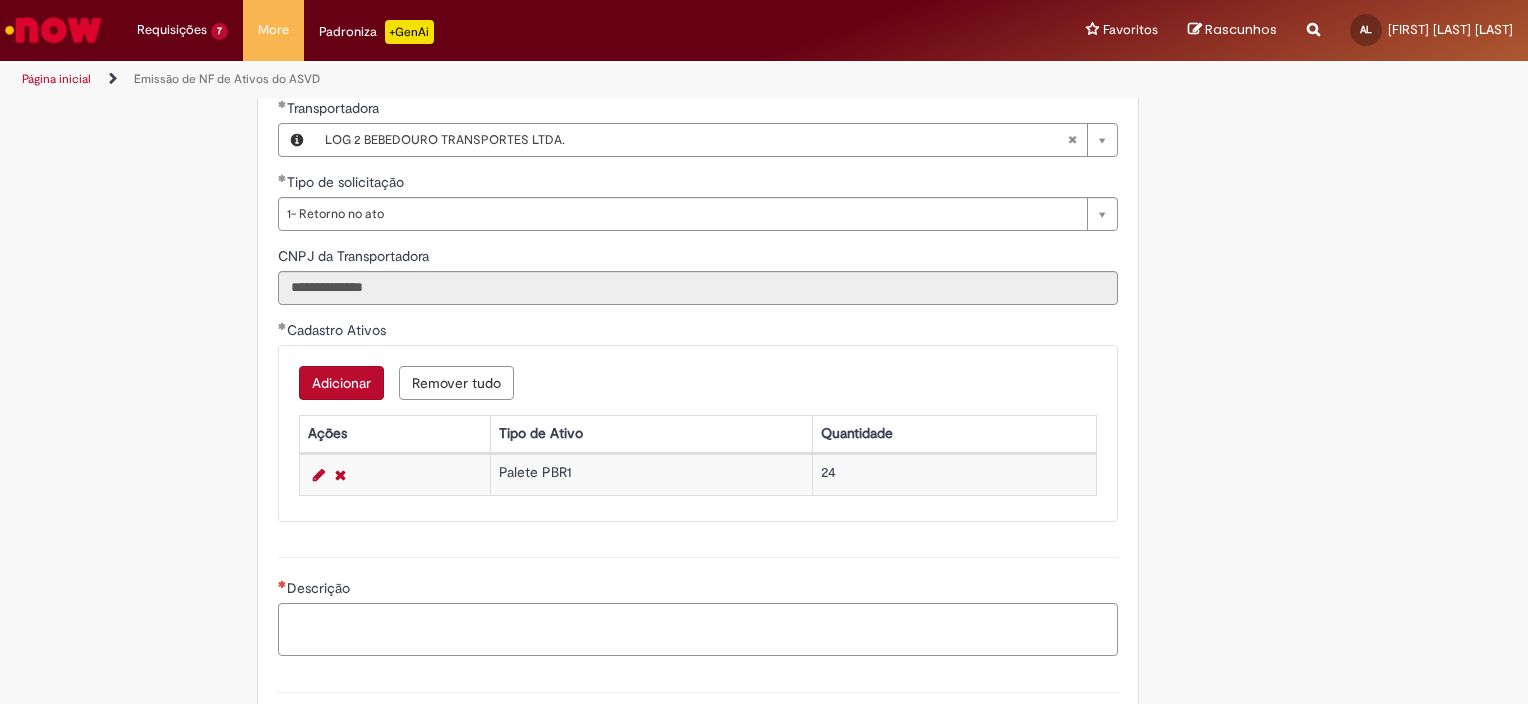 click on "Descrição" at bounding box center [698, 630] 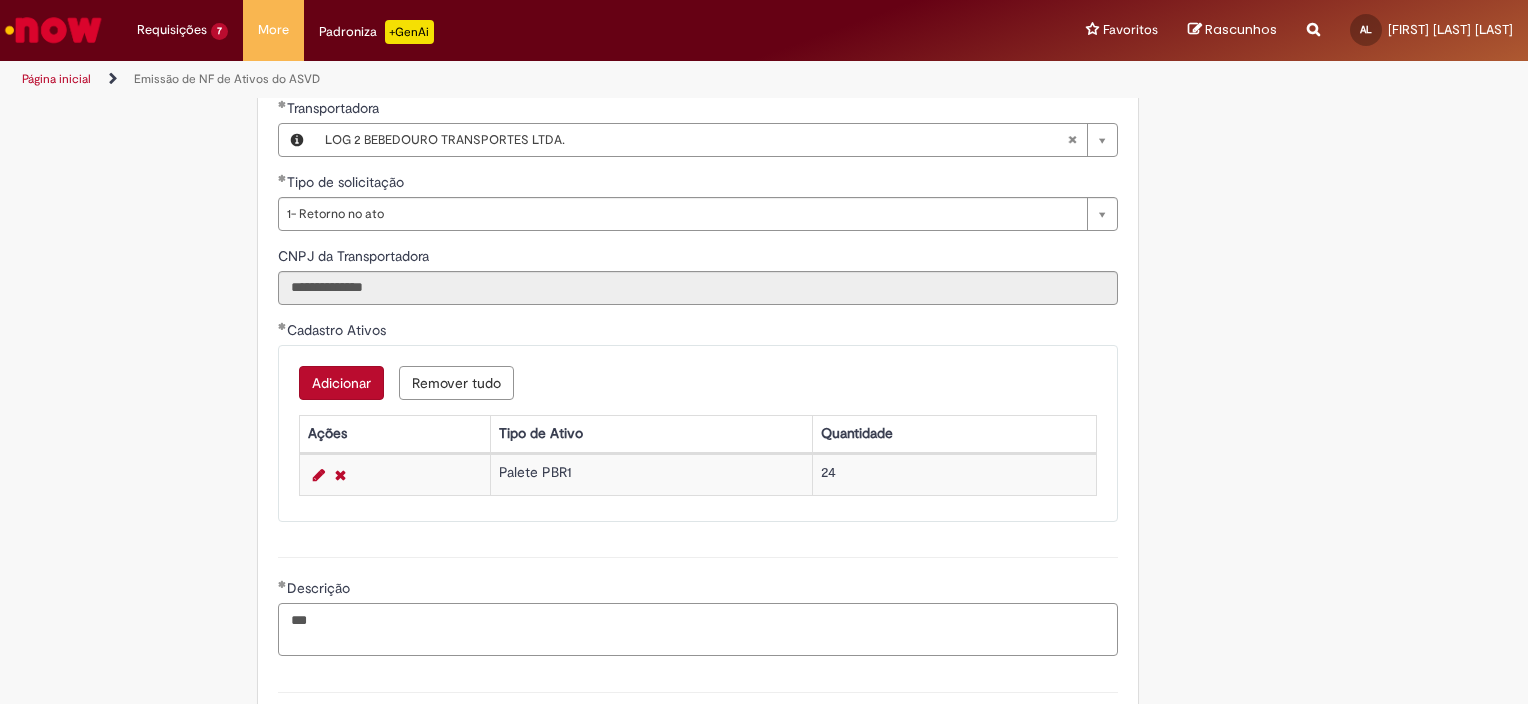 paste on "**********" 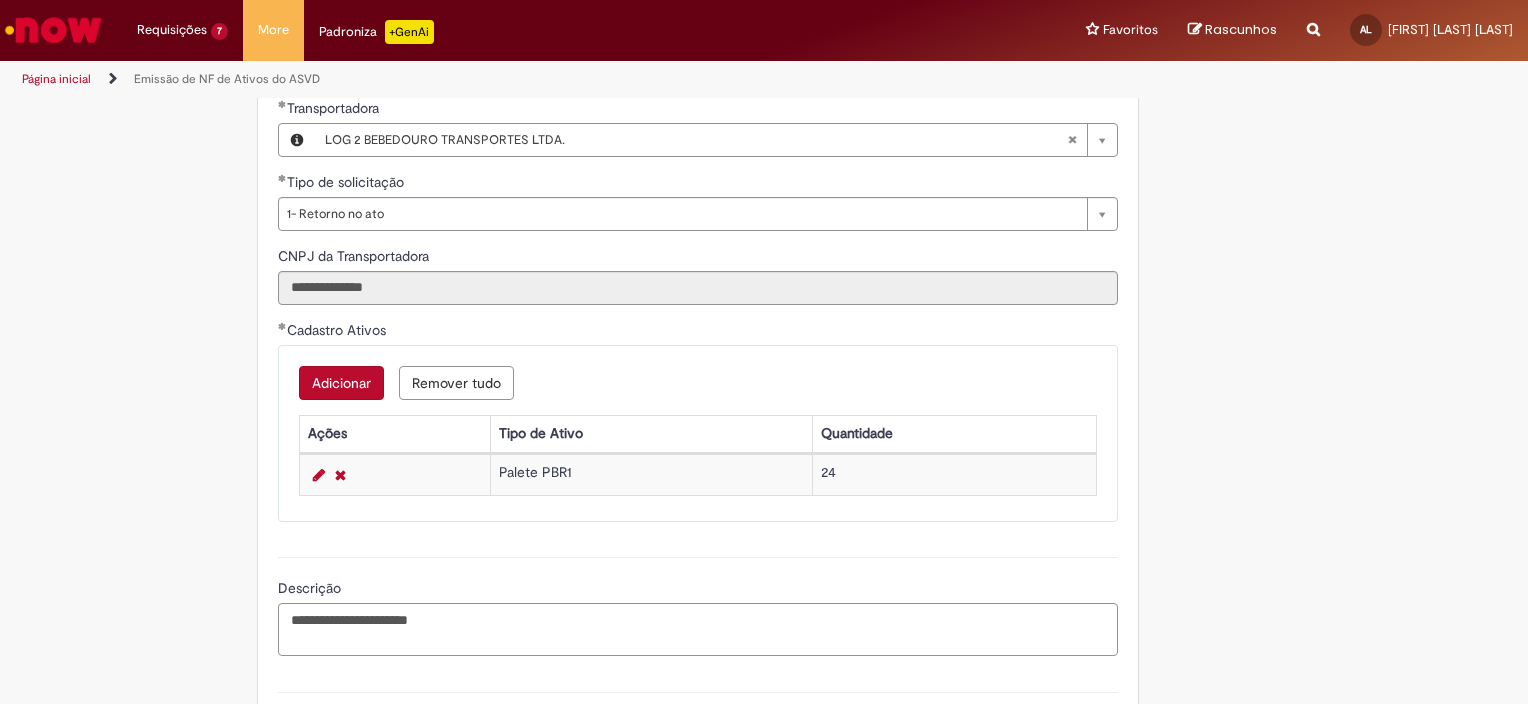paste on "**********" 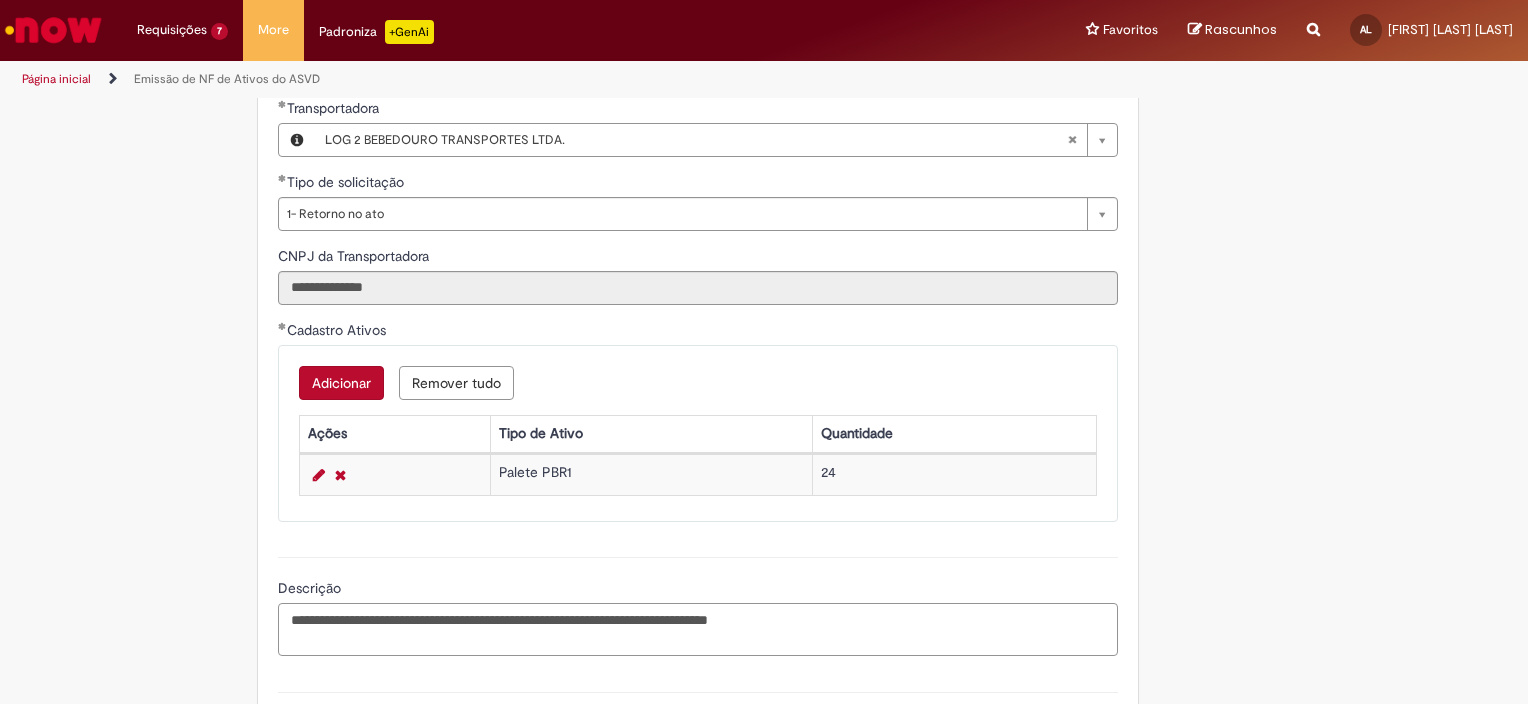 click on "**********" at bounding box center (698, 630) 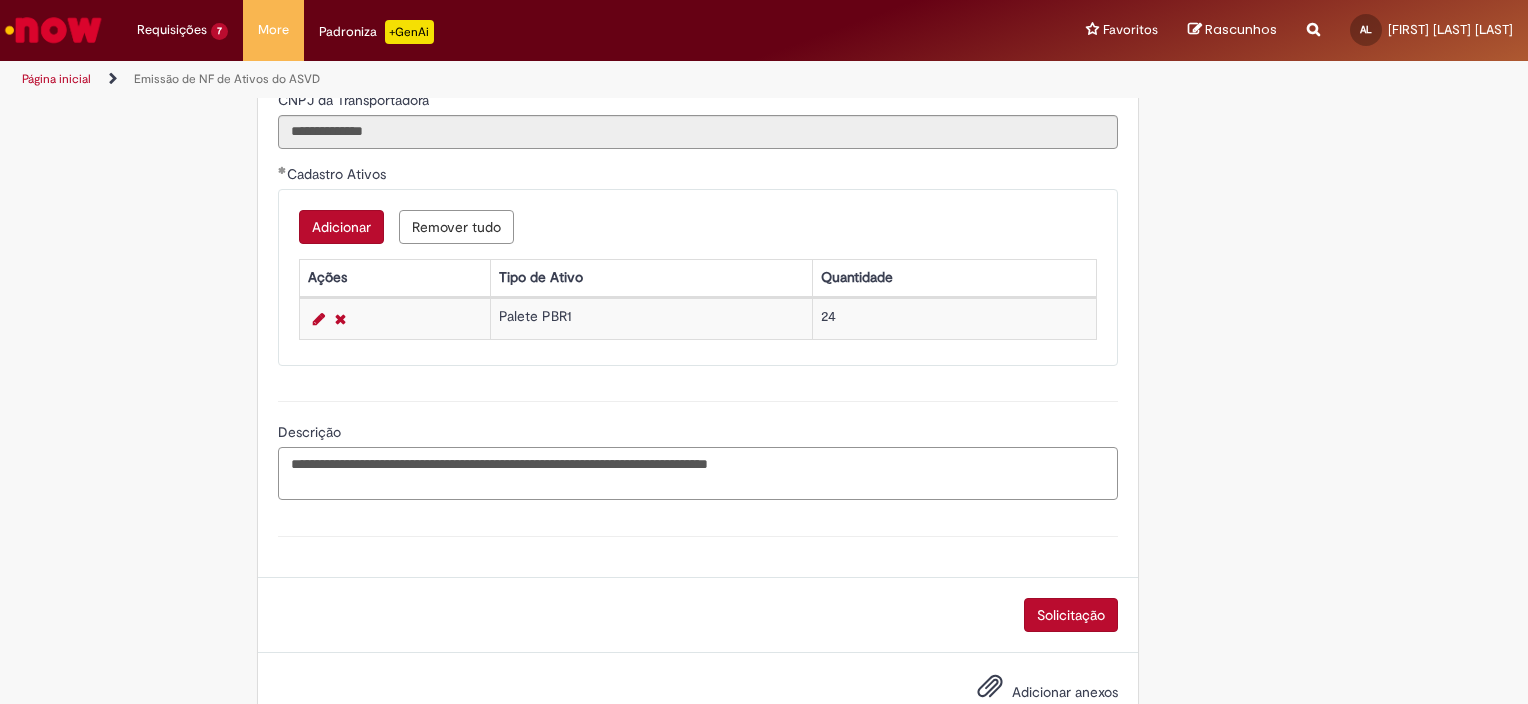 scroll, scrollTop: 1010, scrollLeft: 0, axis: vertical 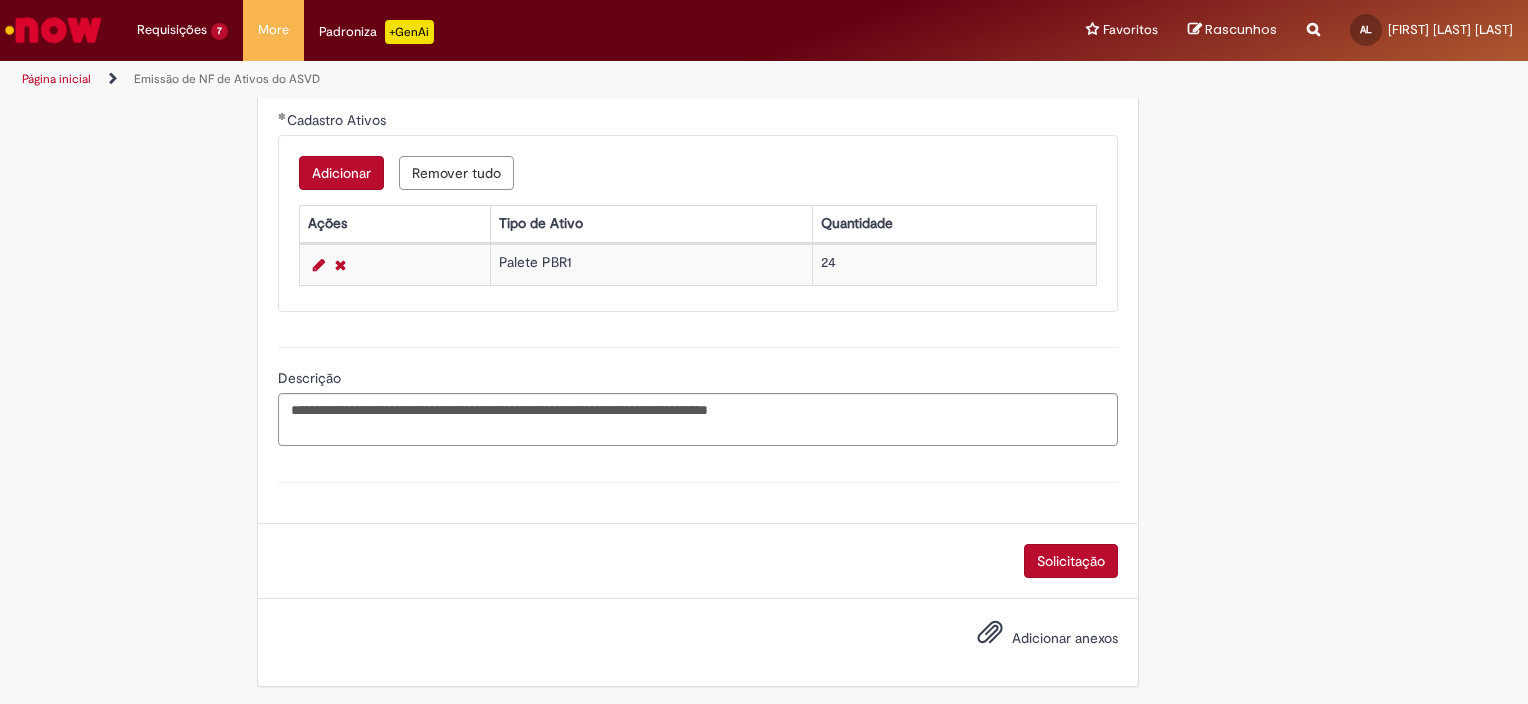 click on "Adicionar anexos" at bounding box center (1065, 638) 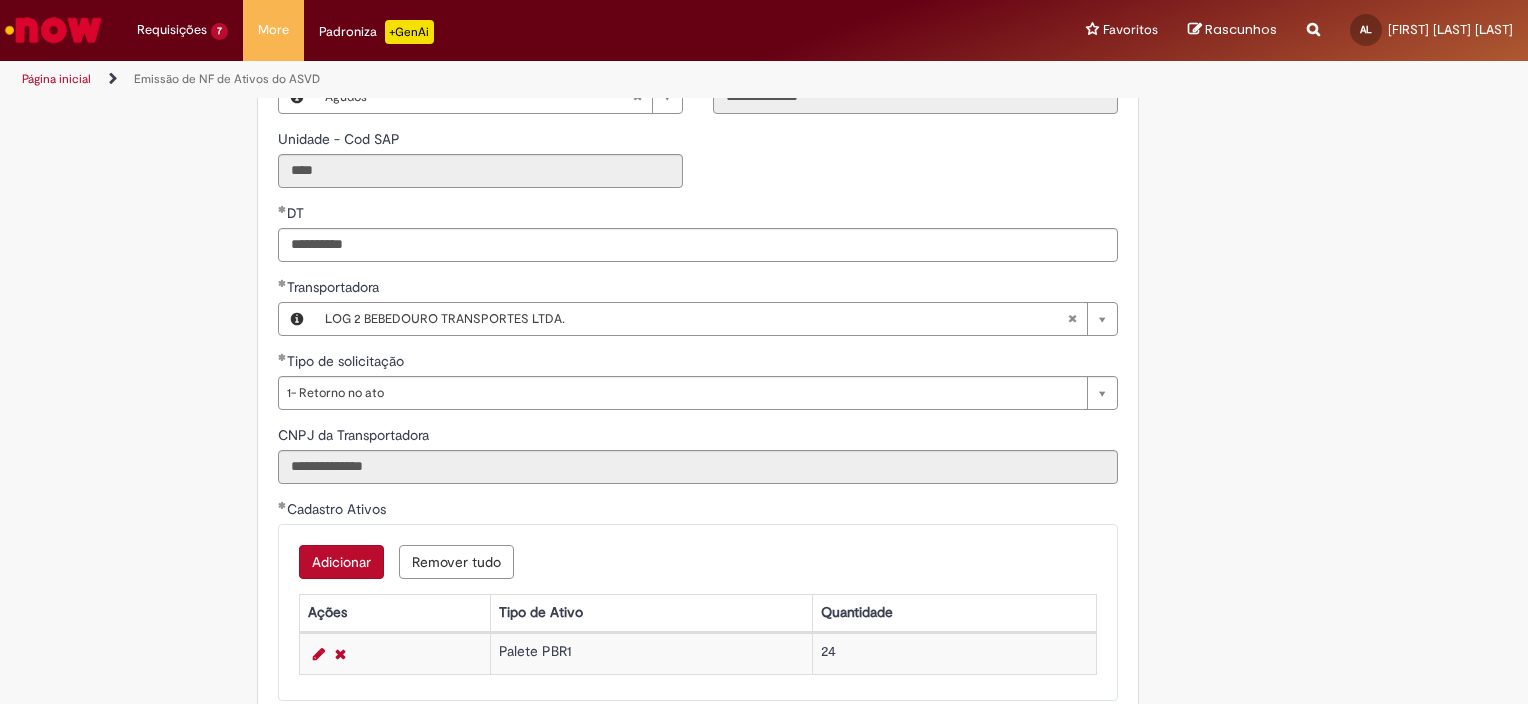 scroll, scrollTop: 610, scrollLeft: 0, axis: vertical 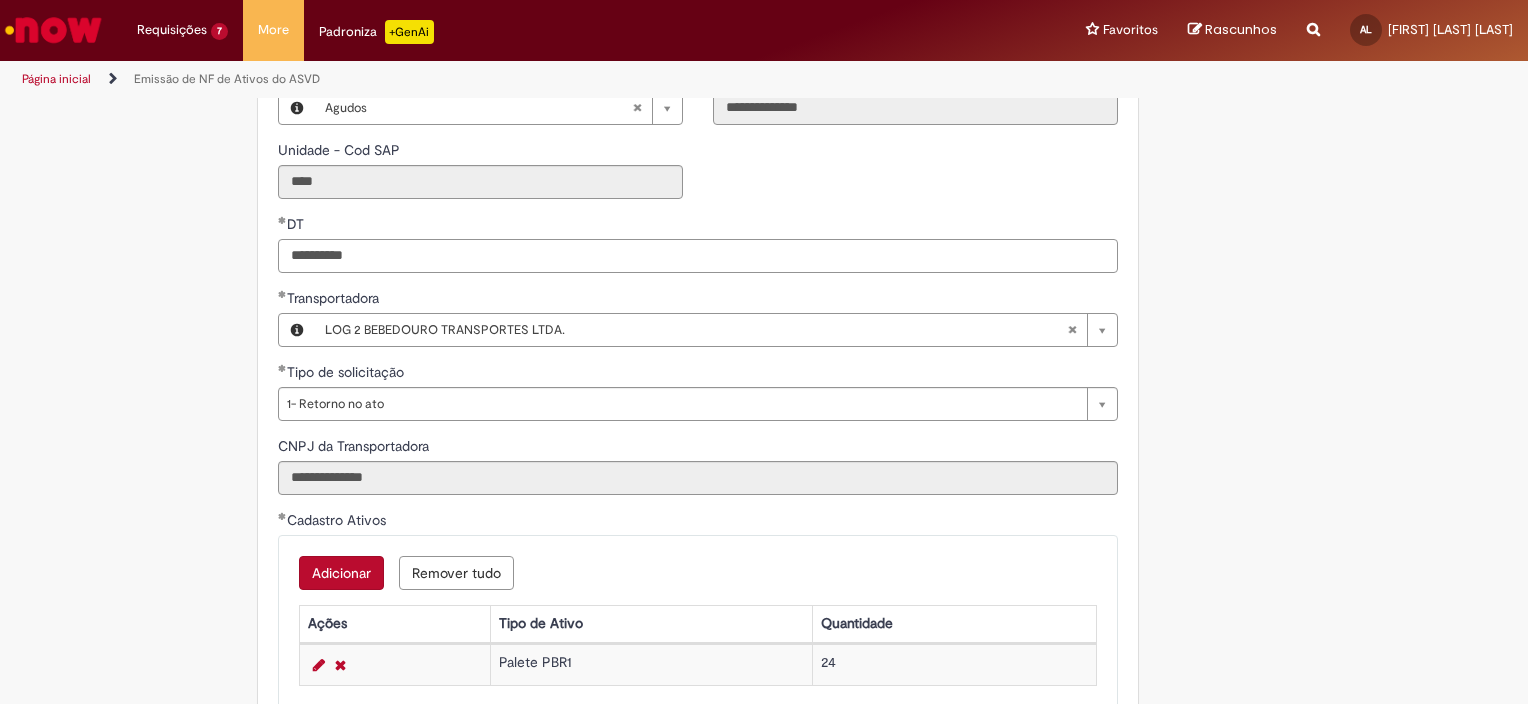 drag, startPoint x: 376, startPoint y: 260, endPoint x: 245, endPoint y: 256, distance: 131.06105 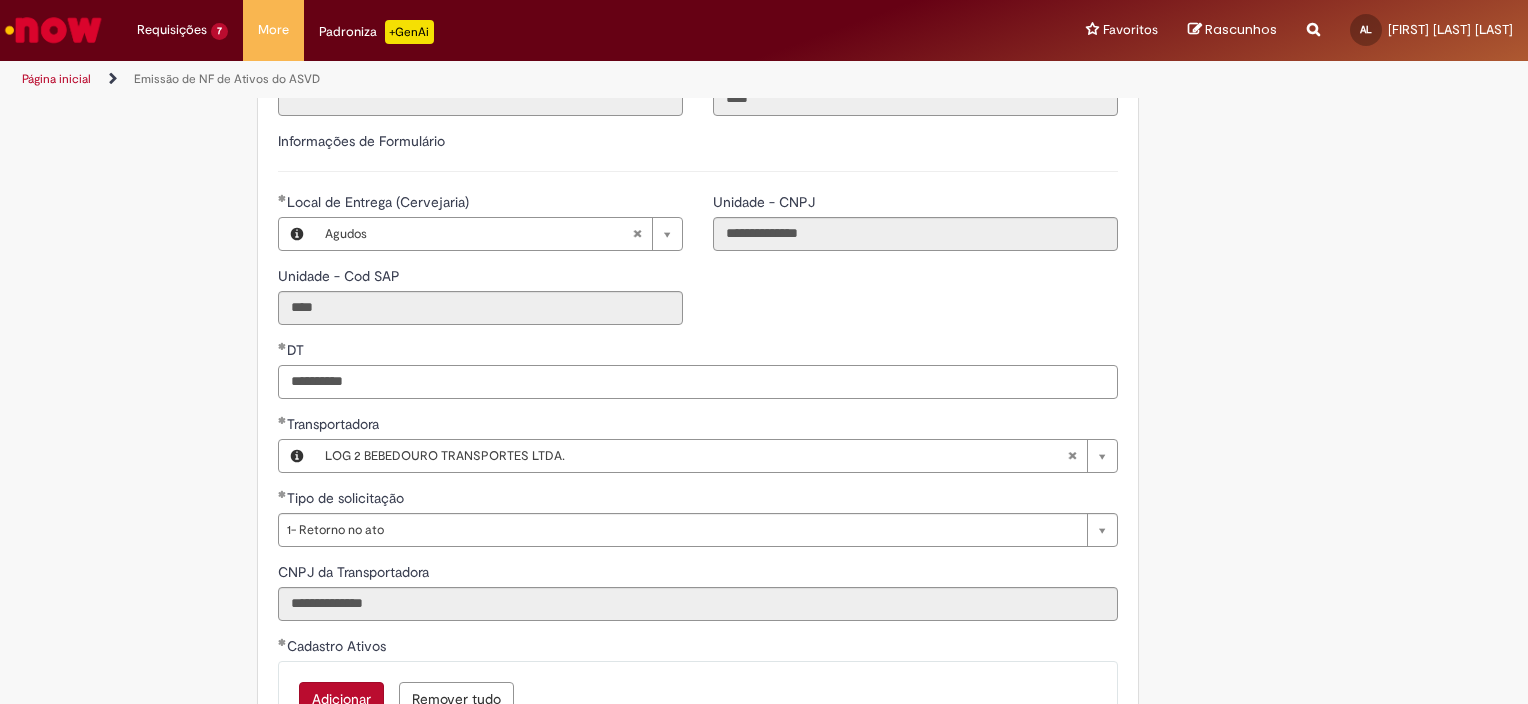 scroll, scrollTop: 482, scrollLeft: 0, axis: vertical 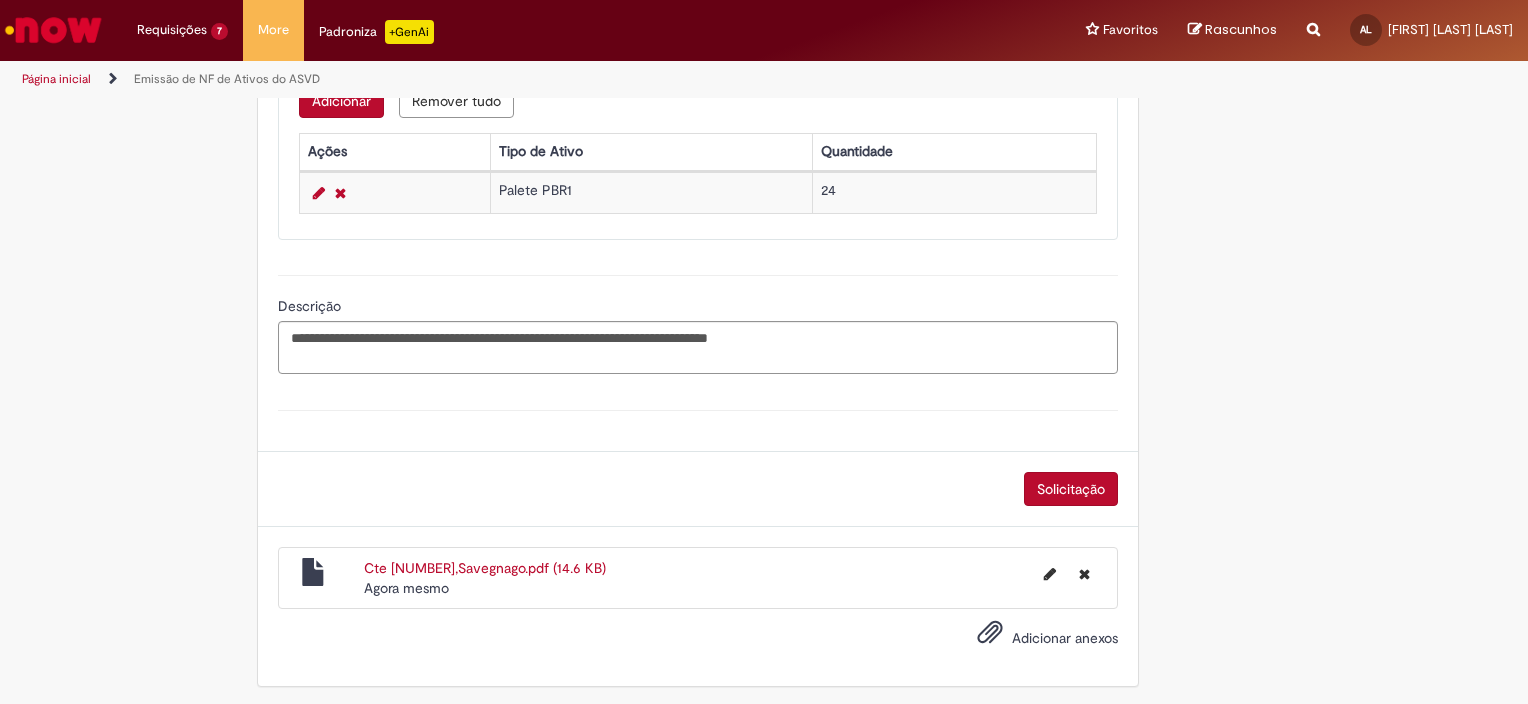 click on "Solicitação" at bounding box center (1071, 489) 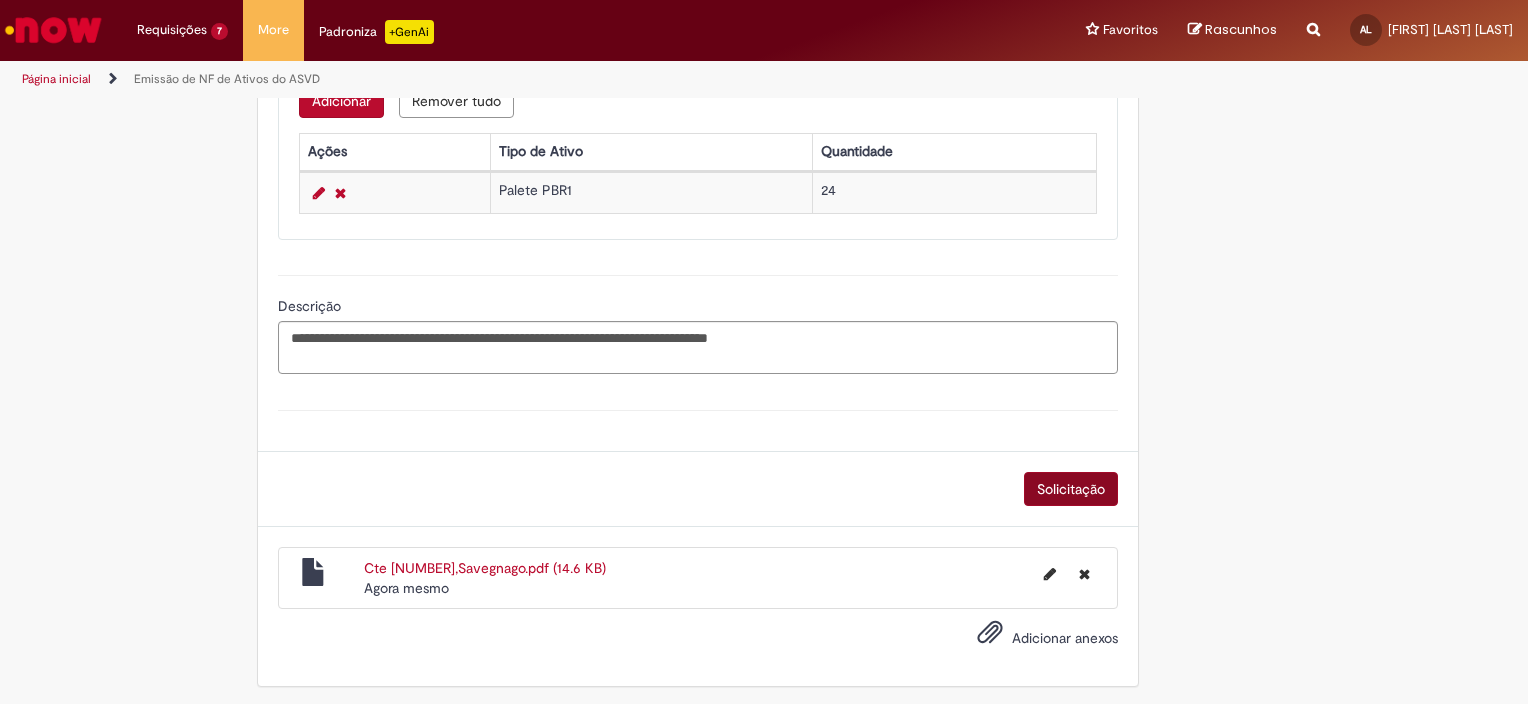 scroll, scrollTop: 1036, scrollLeft: 0, axis: vertical 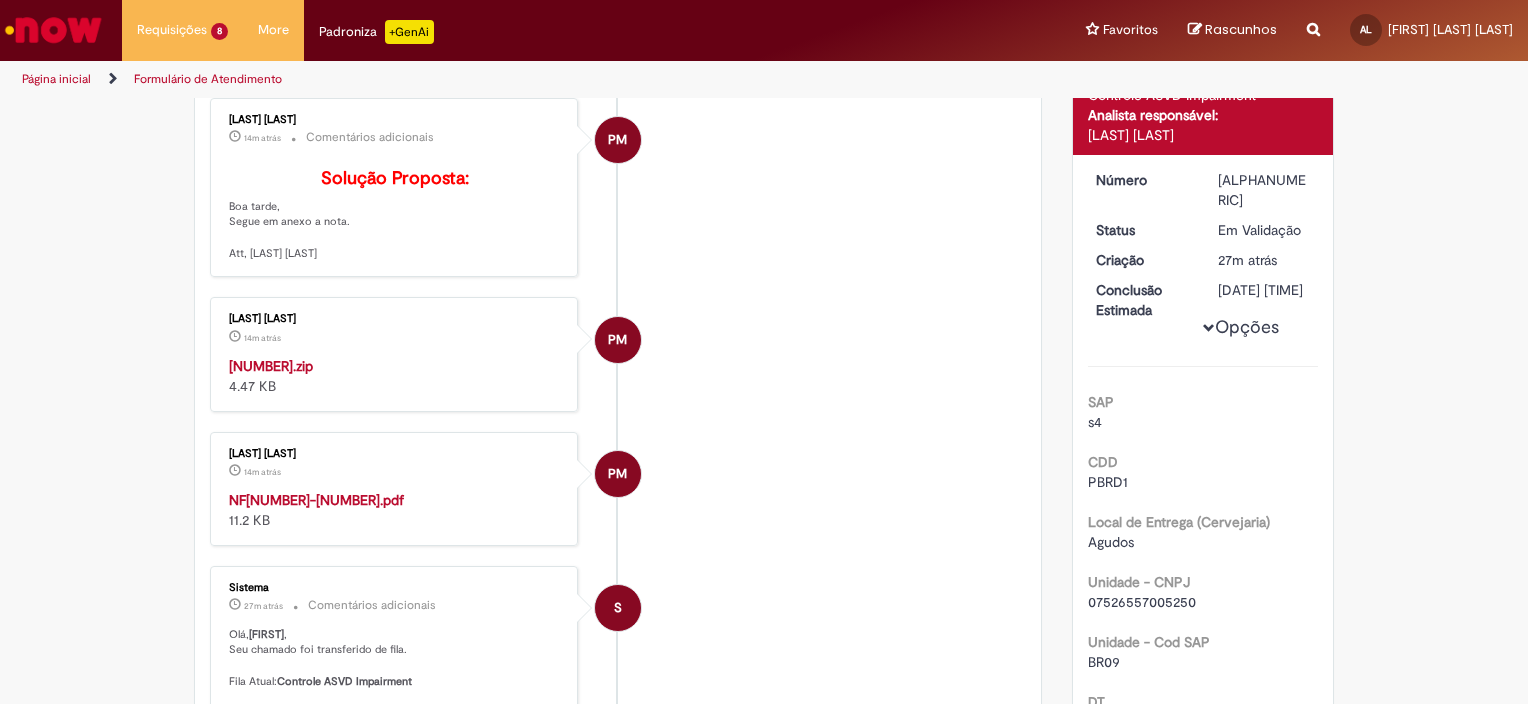 click on "NF[NUMBER]-[NUMBER].pdf" at bounding box center (316, 500) 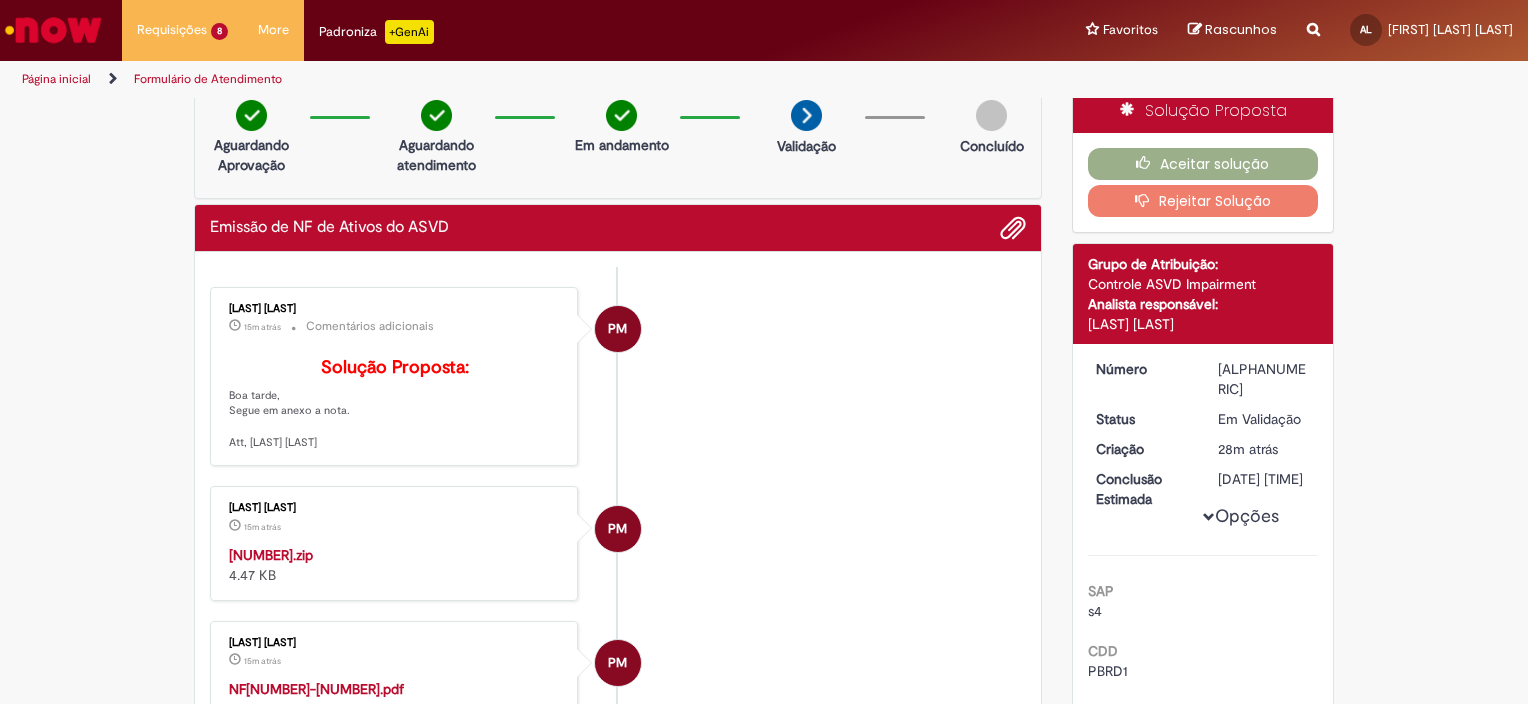 scroll, scrollTop: 0, scrollLeft: 0, axis: both 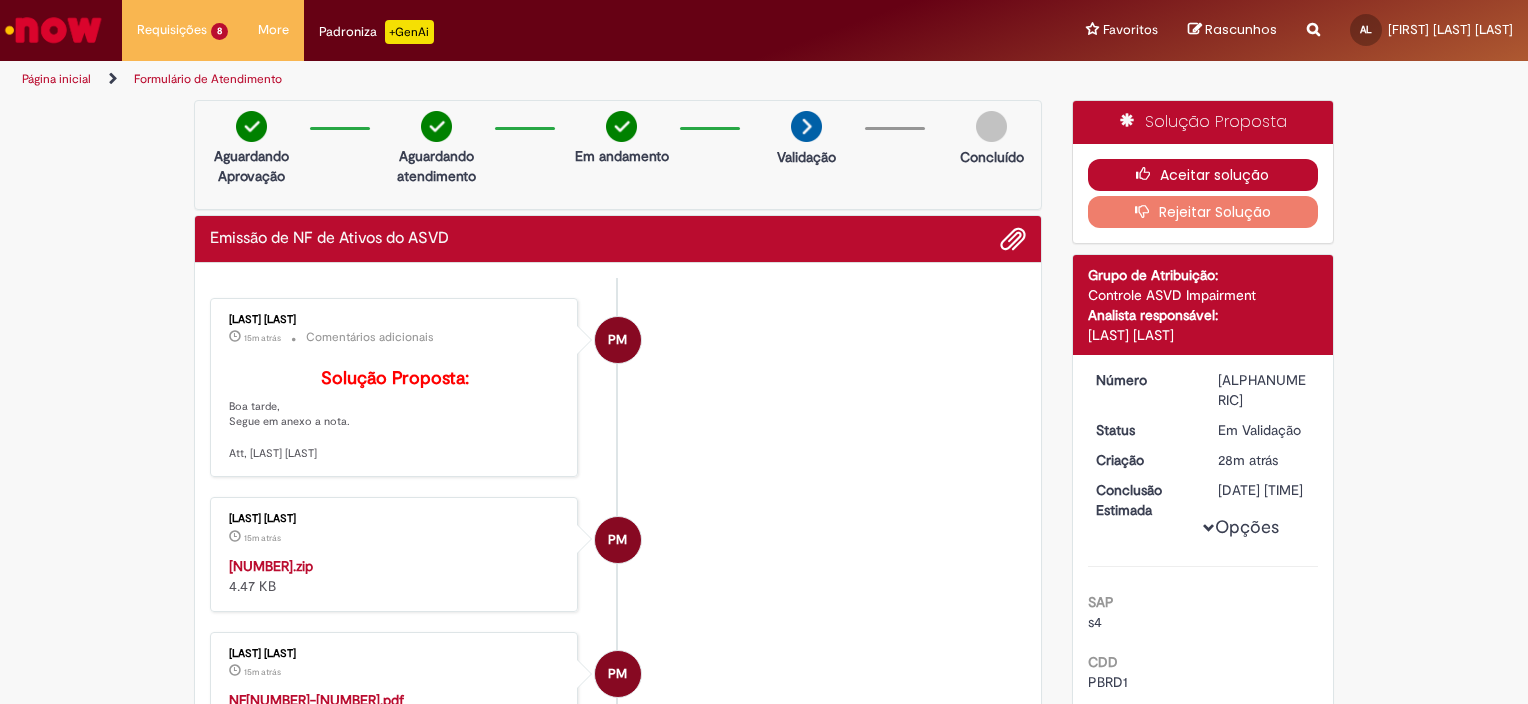 click on "Aceitar solução" at bounding box center [1203, 175] 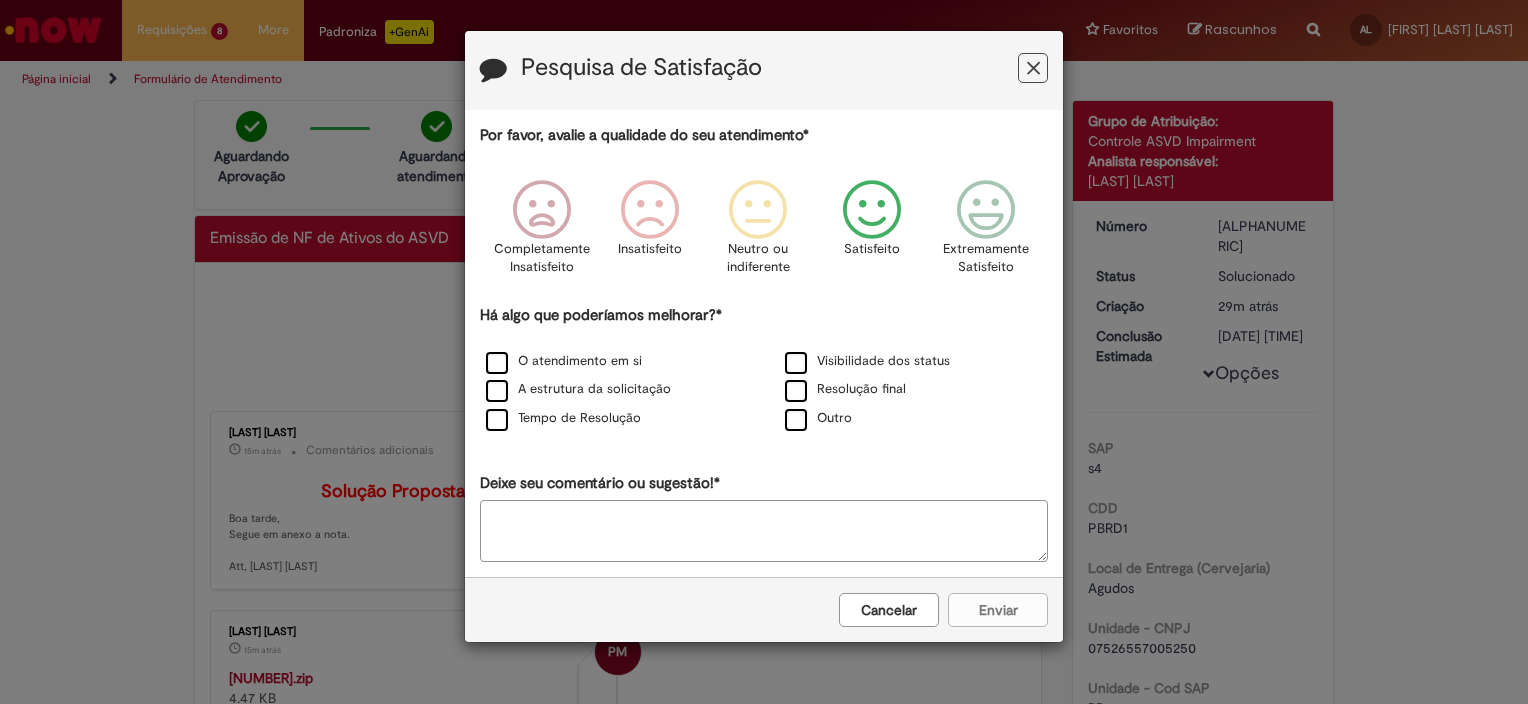 click on "Satisfeito" at bounding box center (872, 249) 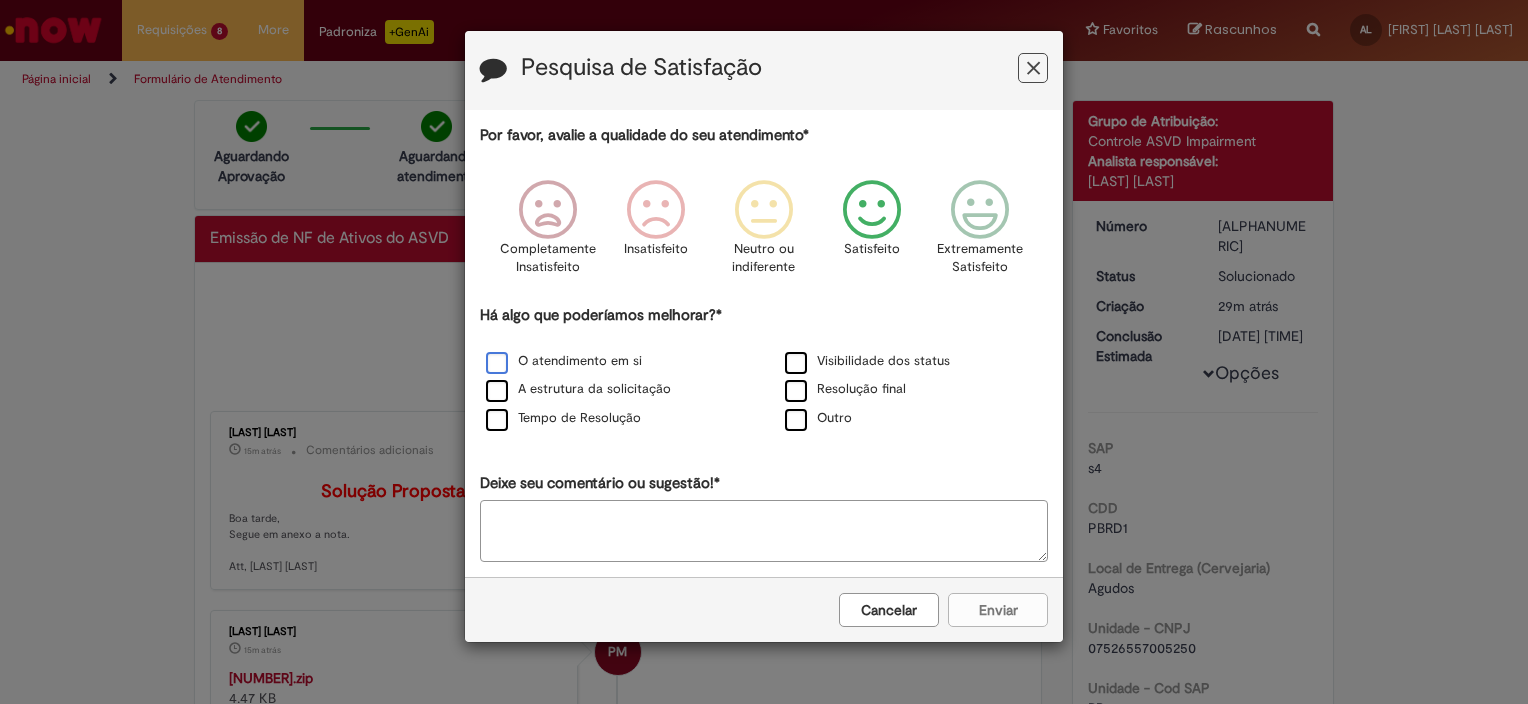 click on "O atendimento em si" at bounding box center (564, 361) 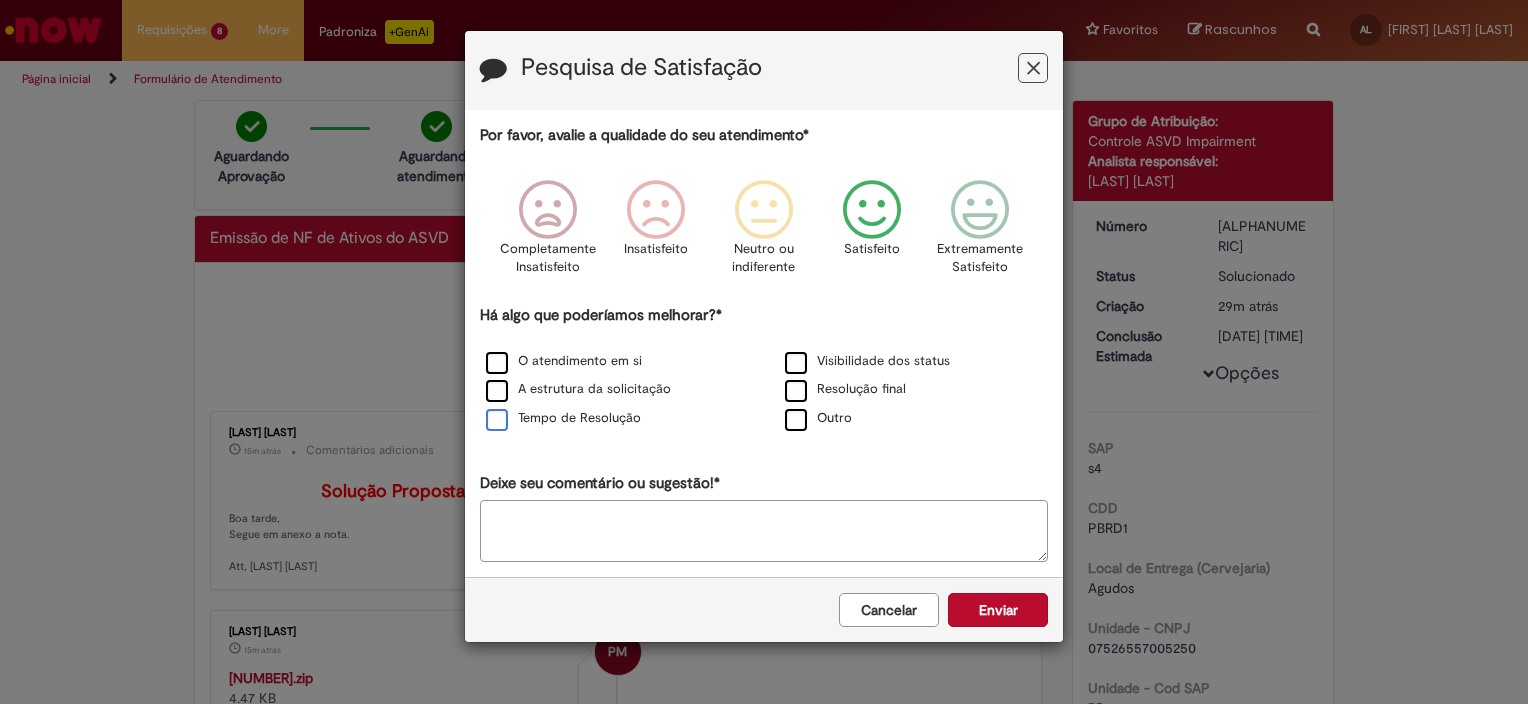 click on "Tempo de Resolução" at bounding box center [563, 418] 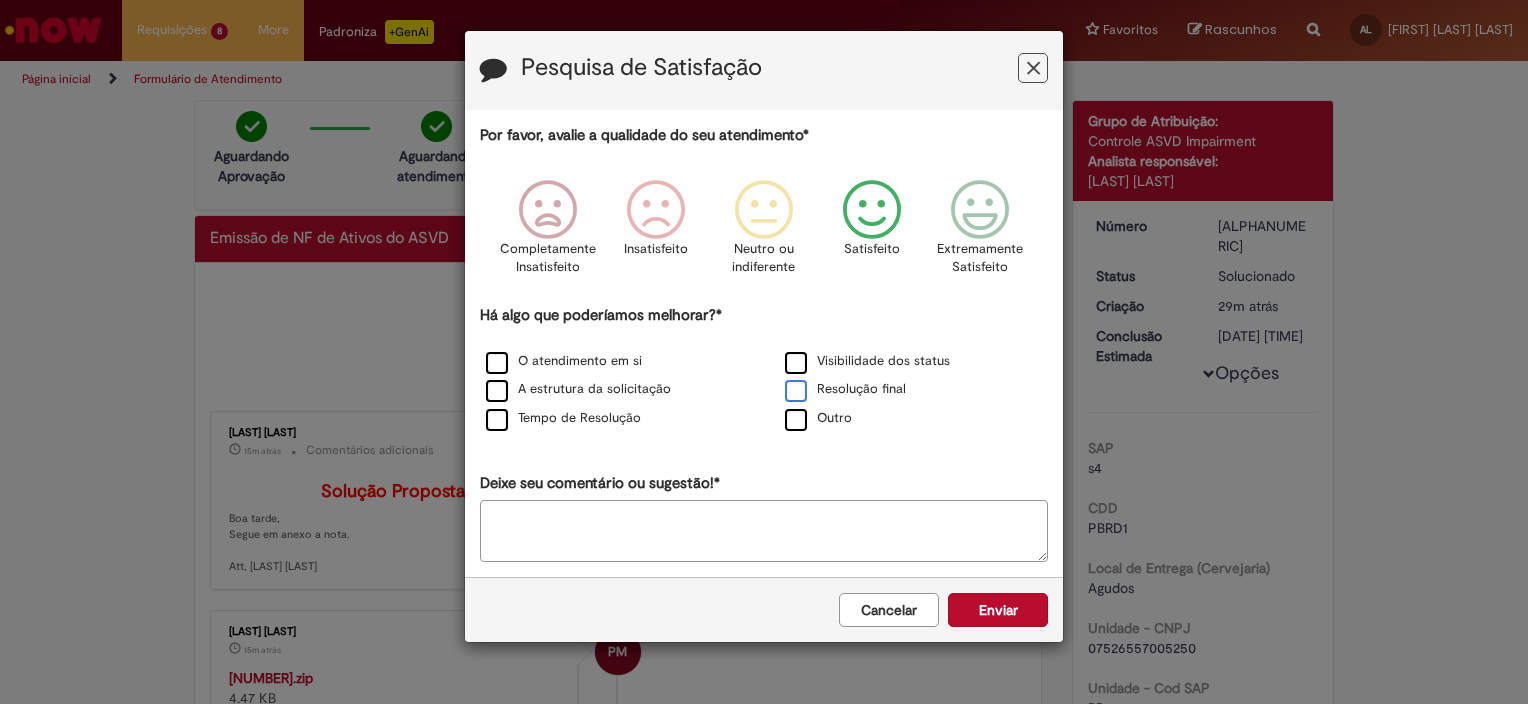 click on "Resolução final" at bounding box center (845, 389) 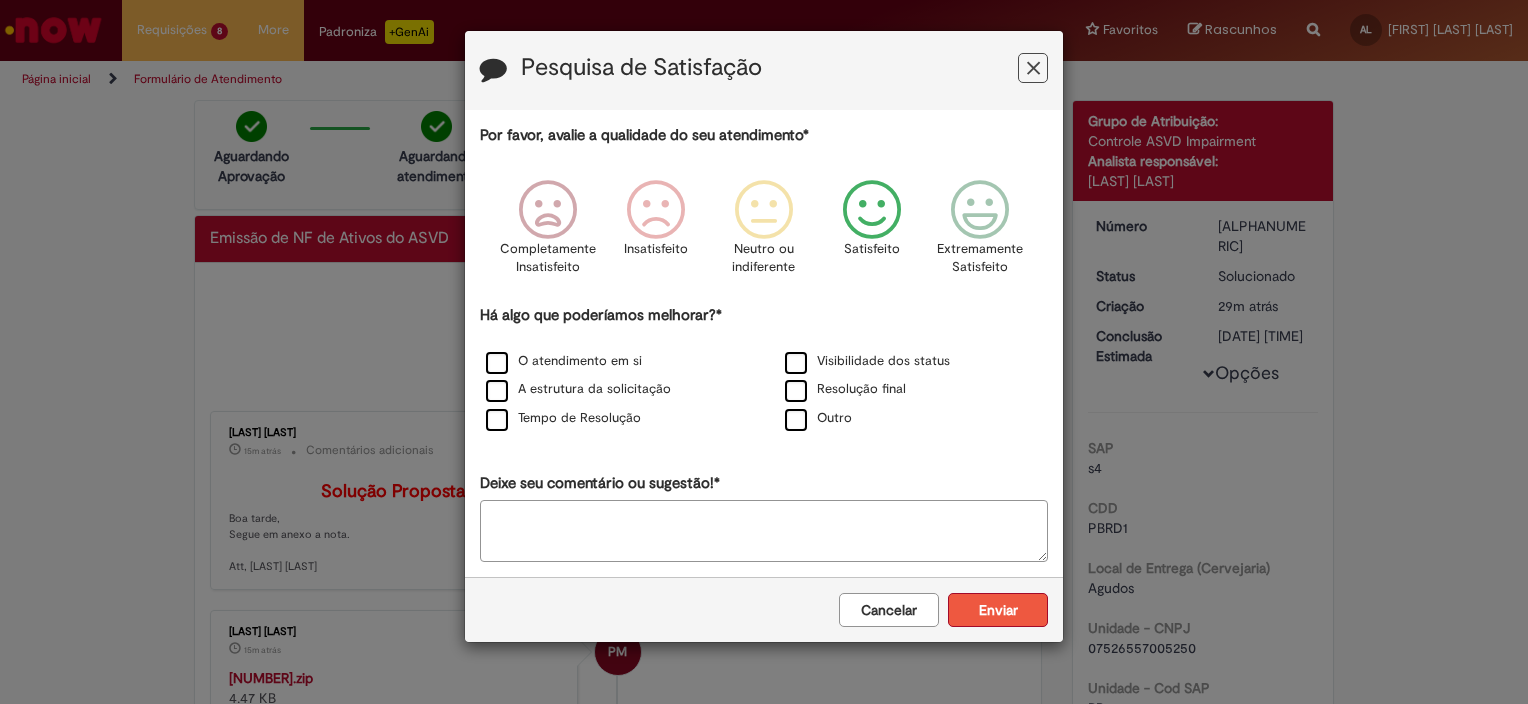 click on "Enviar" at bounding box center (998, 610) 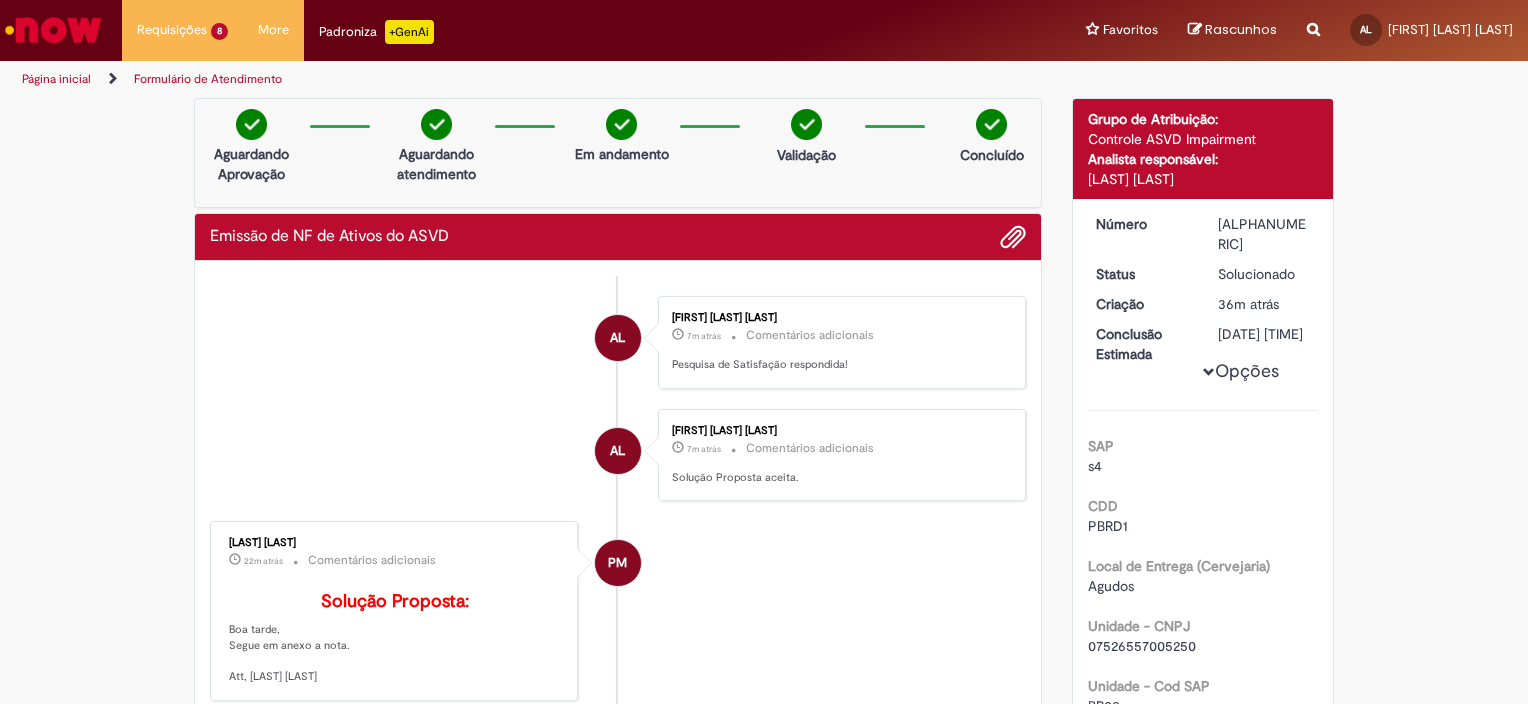 scroll, scrollTop: 0, scrollLeft: 0, axis: both 